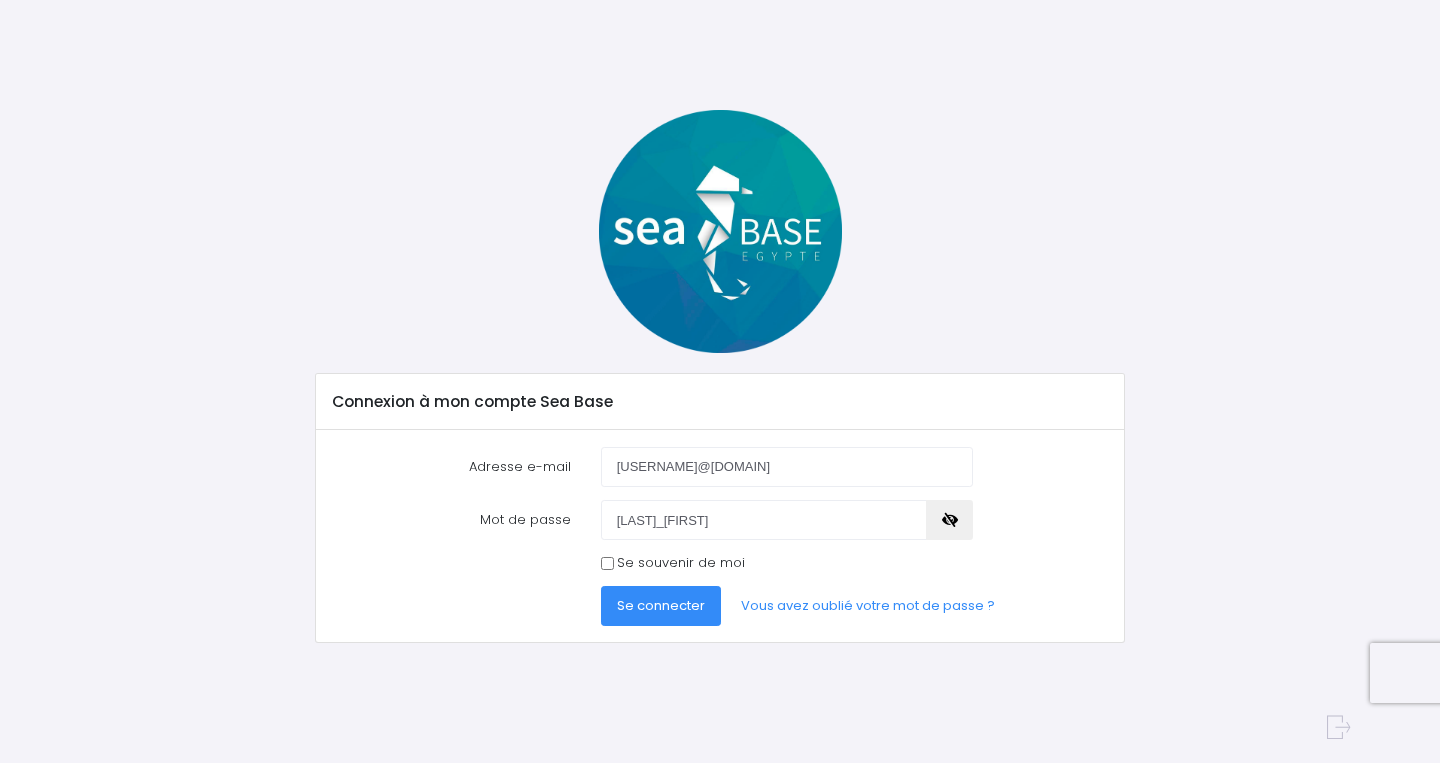 scroll, scrollTop: 0, scrollLeft: 0, axis: both 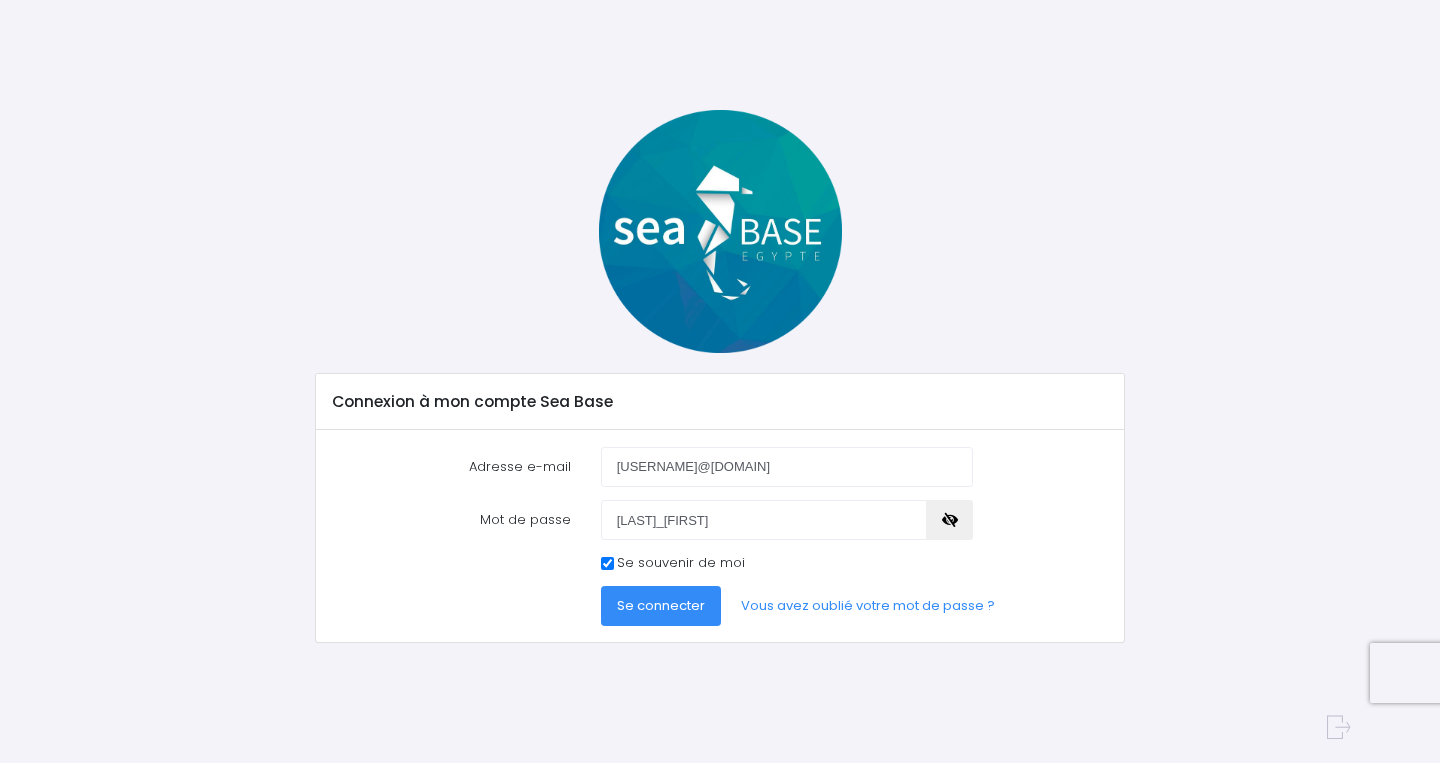 click on "Se connecter" at bounding box center [661, 606] 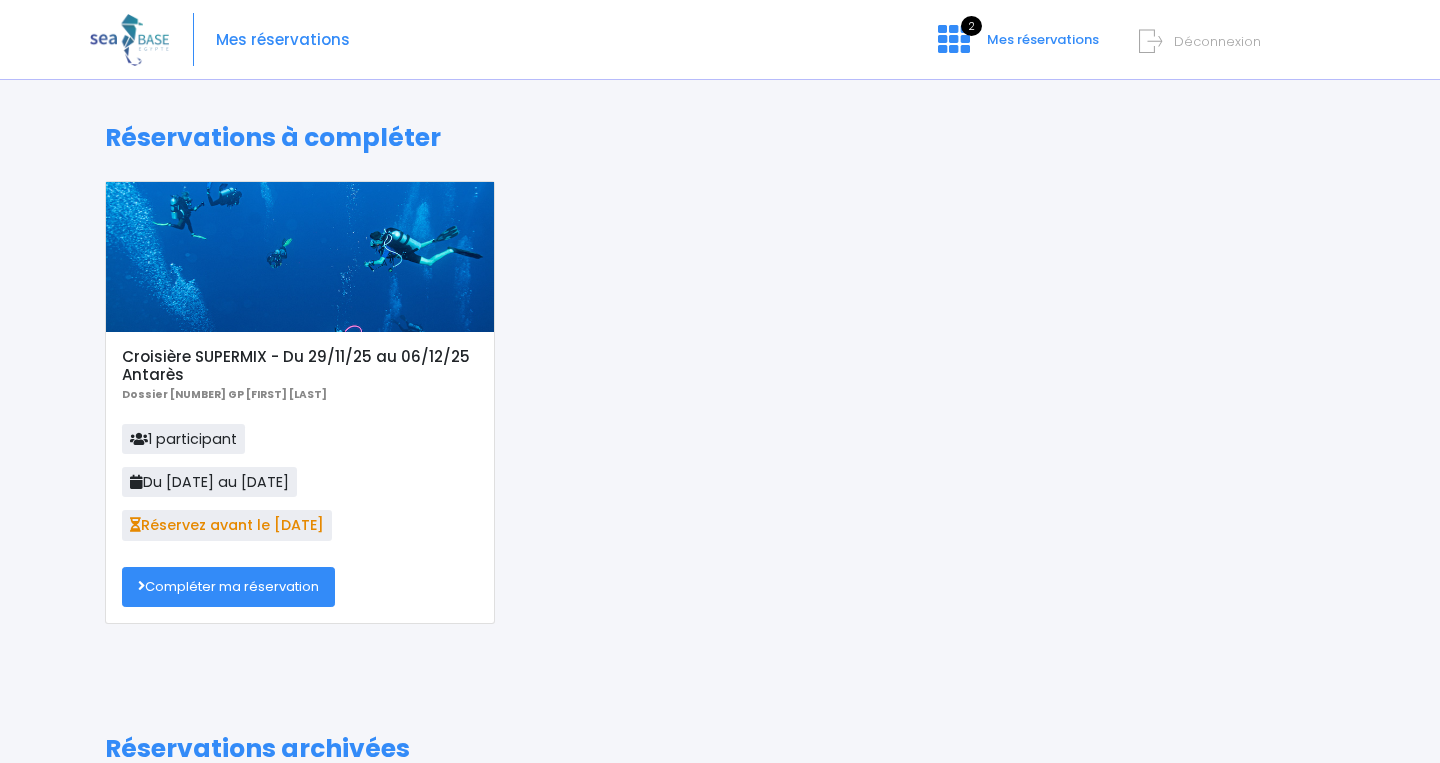 scroll, scrollTop: 0, scrollLeft: 0, axis: both 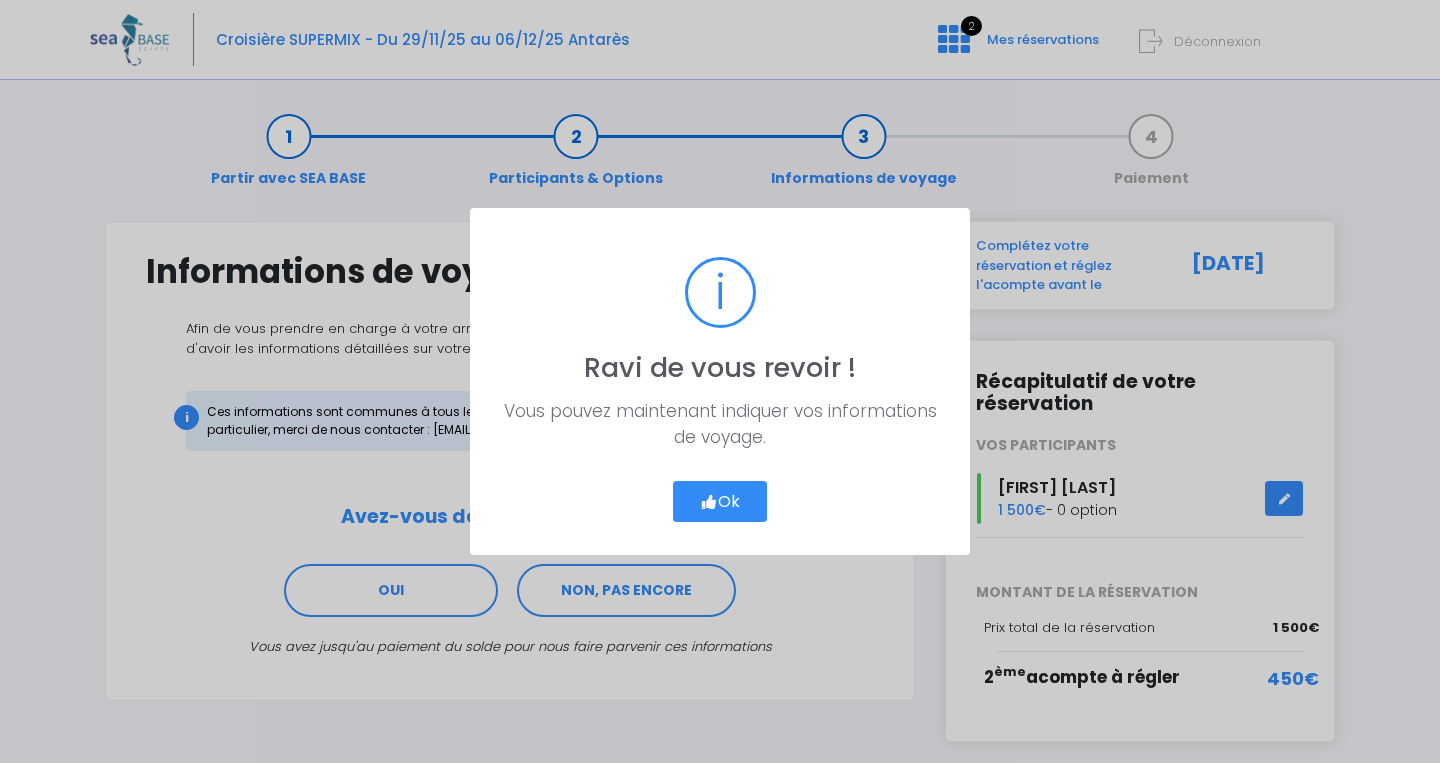 click on "Ok" at bounding box center (720, 502) 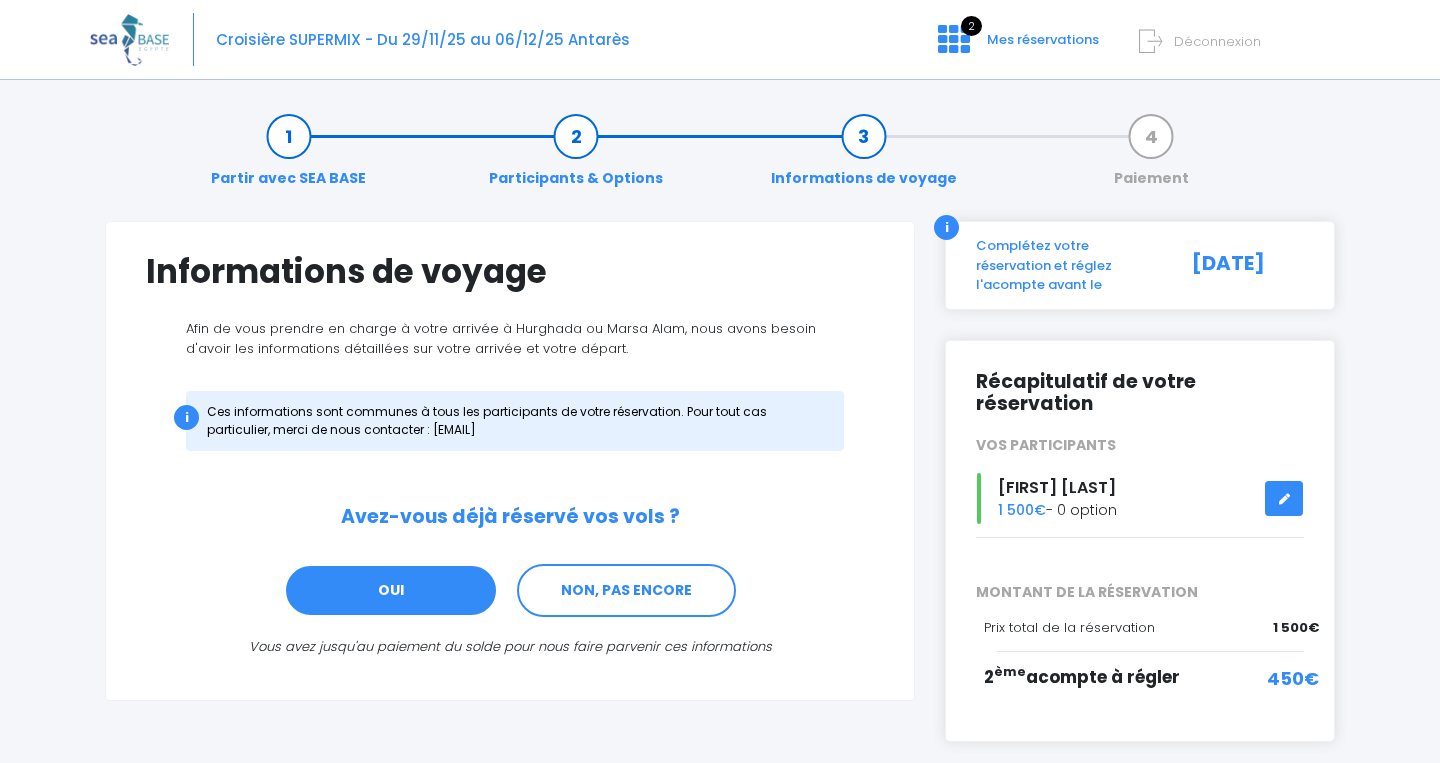 click on "OUI" at bounding box center (391, 591) 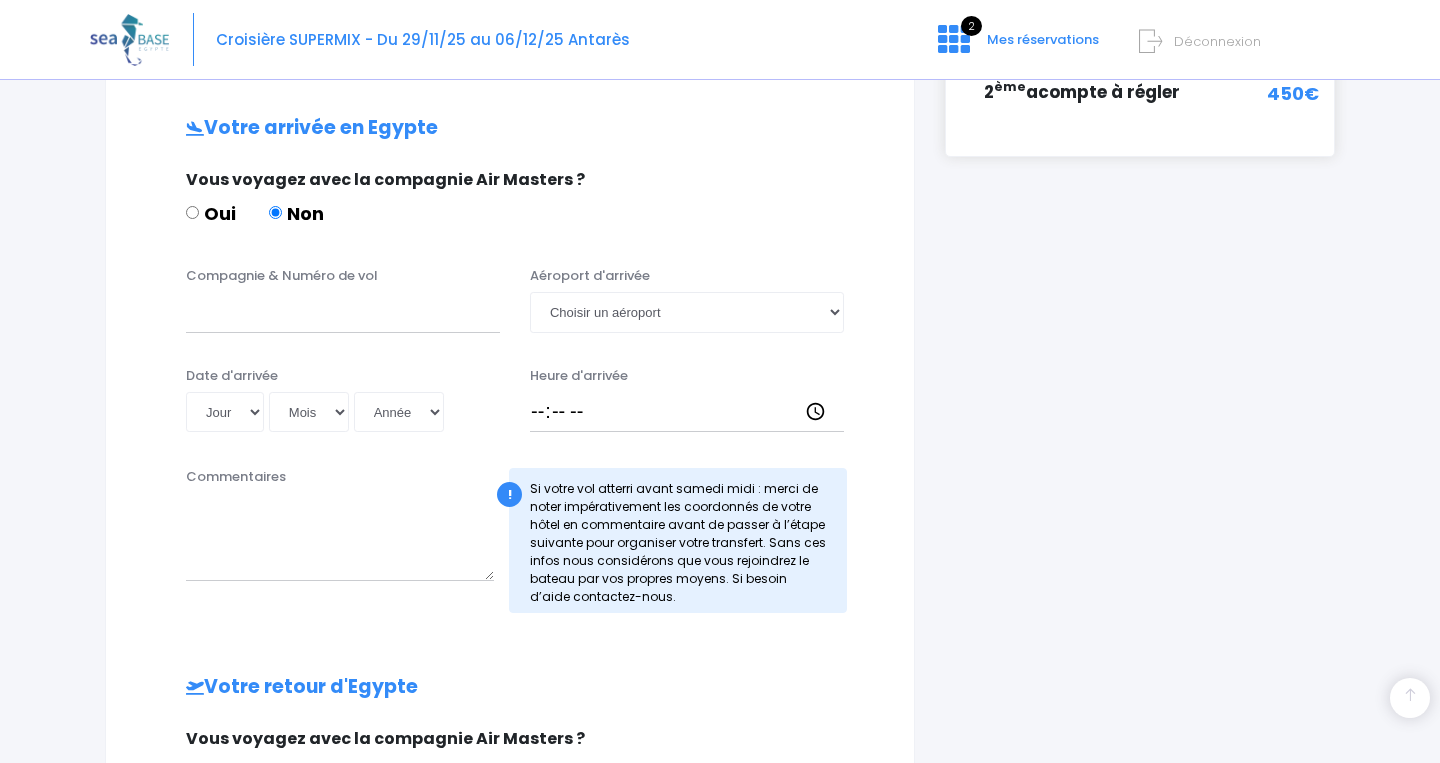 scroll, scrollTop: 602, scrollLeft: 0, axis: vertical 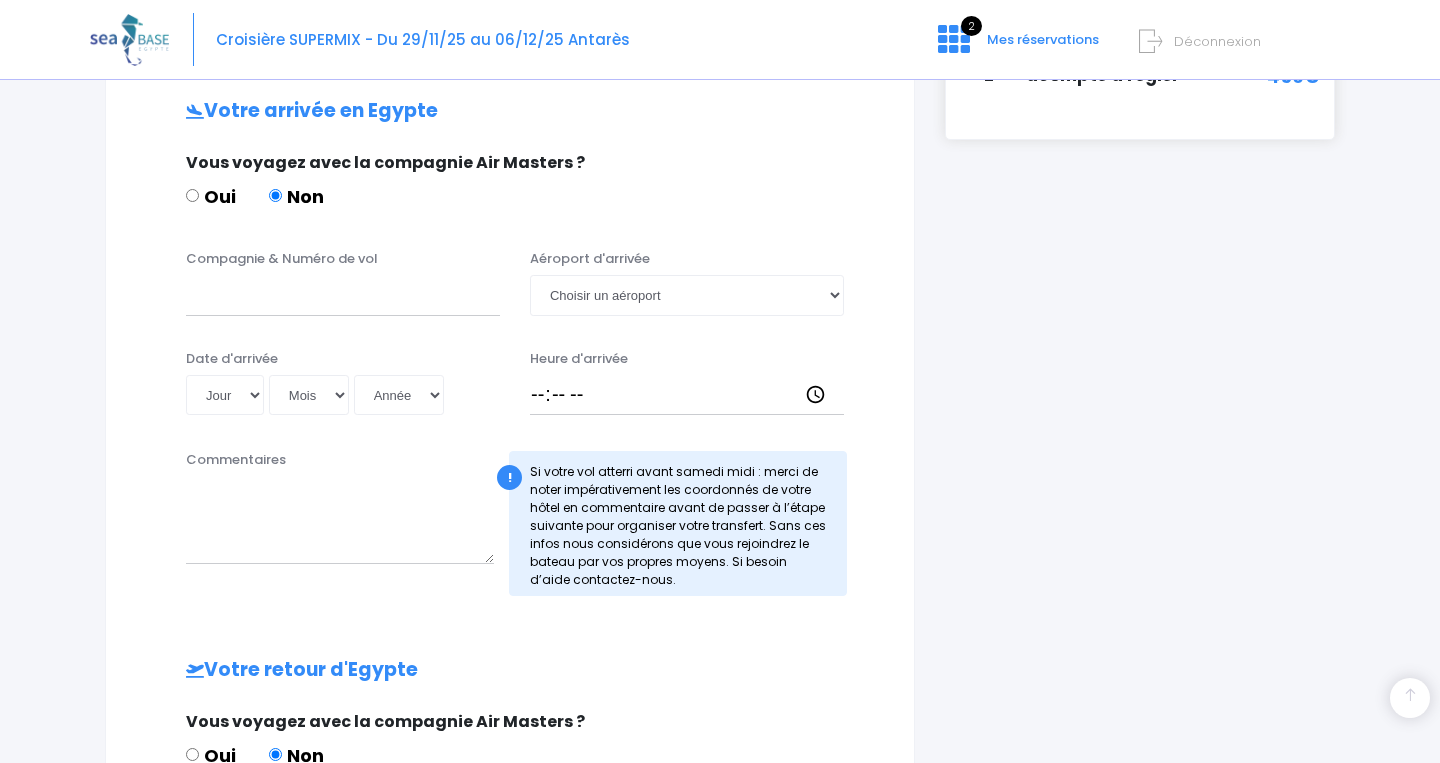 click on "Non" at bounding box center [275, 195] 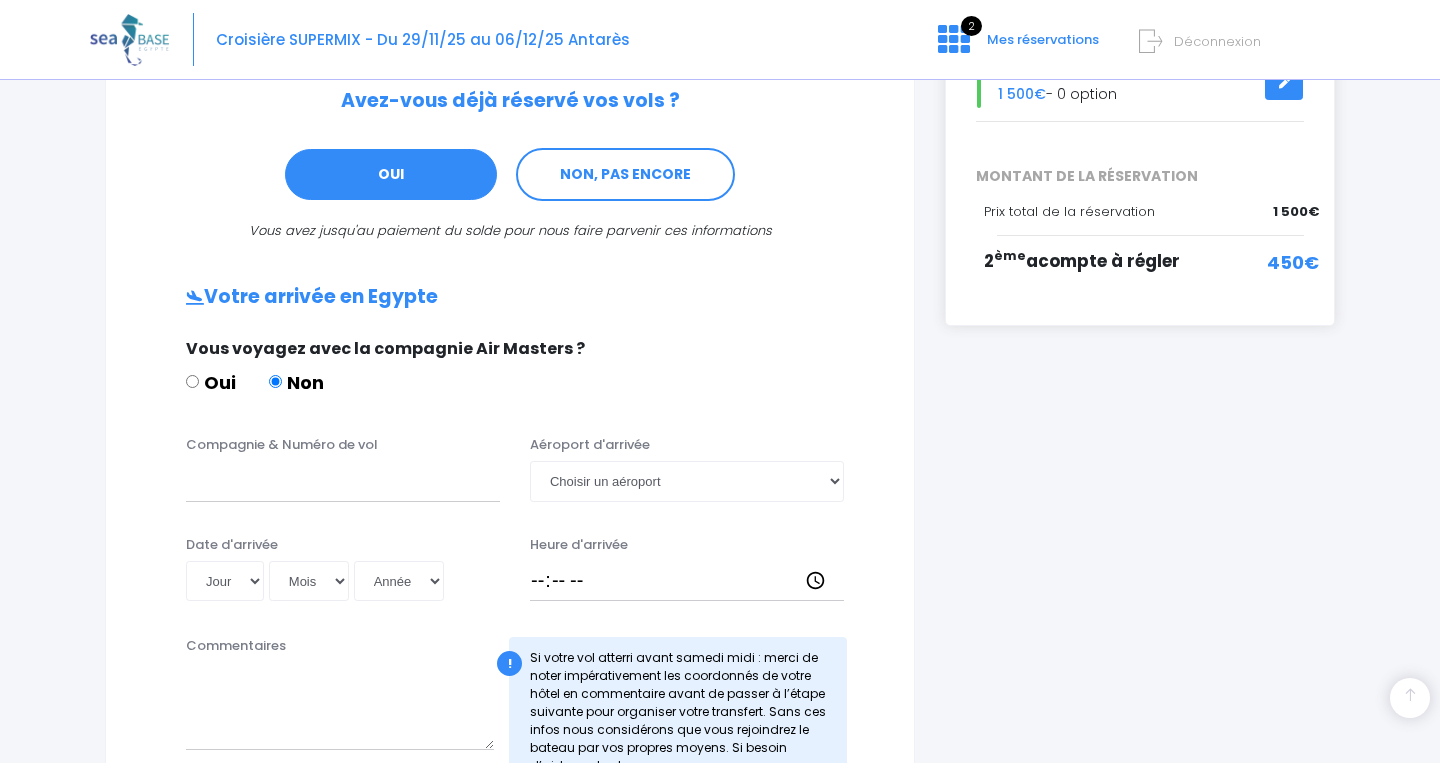 scroll, scrollTop: 410, scrollLeft: 0, axis: vertical 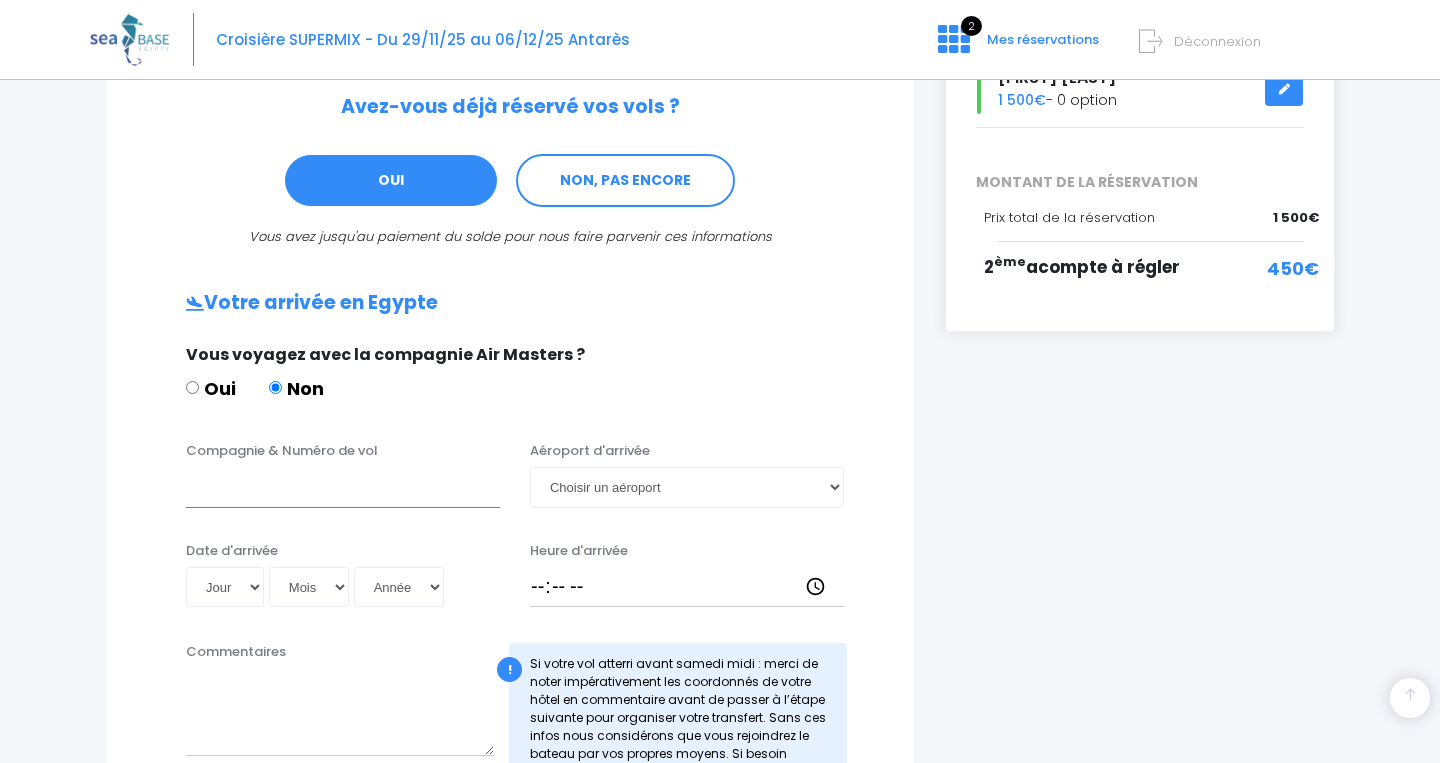 click on "Compagnie & Numéro de vol" at bounding box center (343, 487) 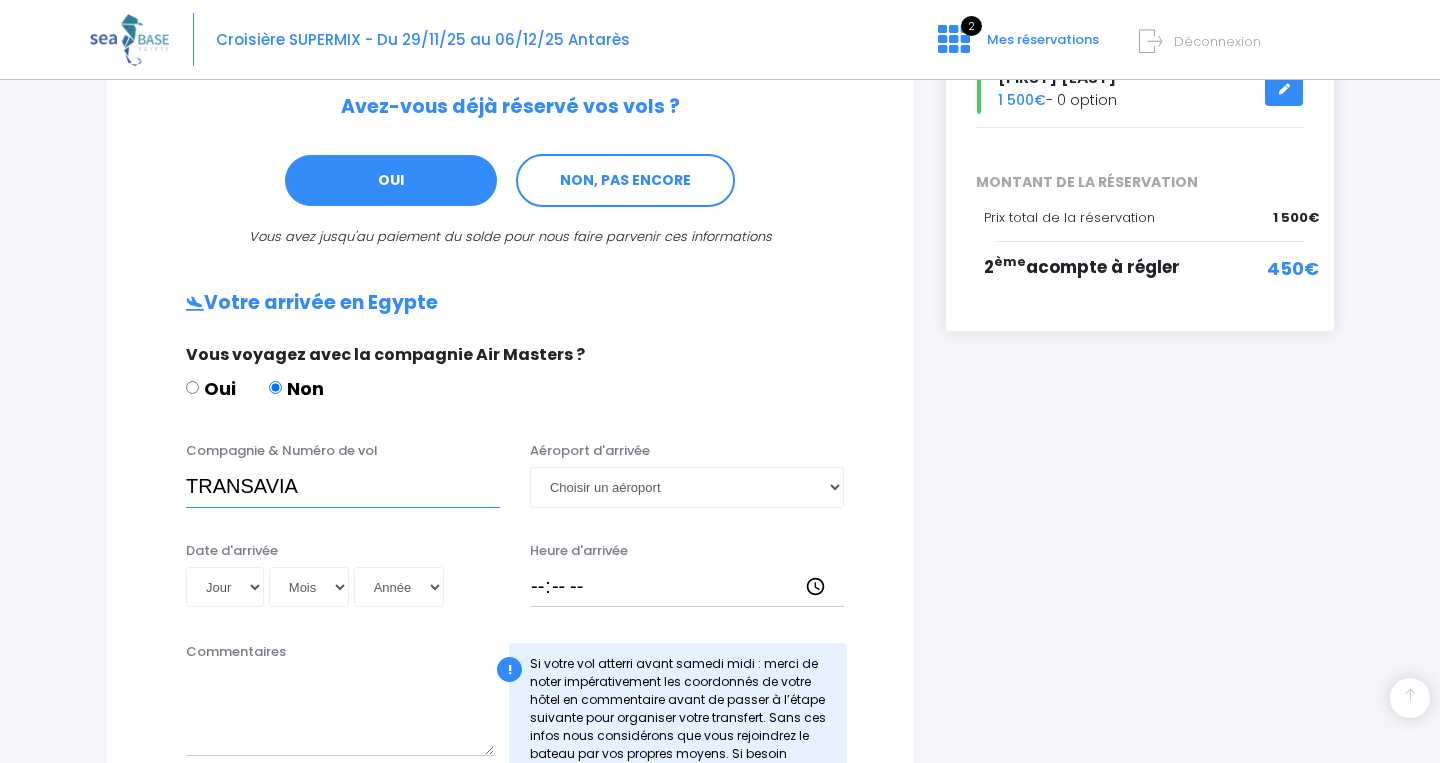 type on "TRANSAVIA" 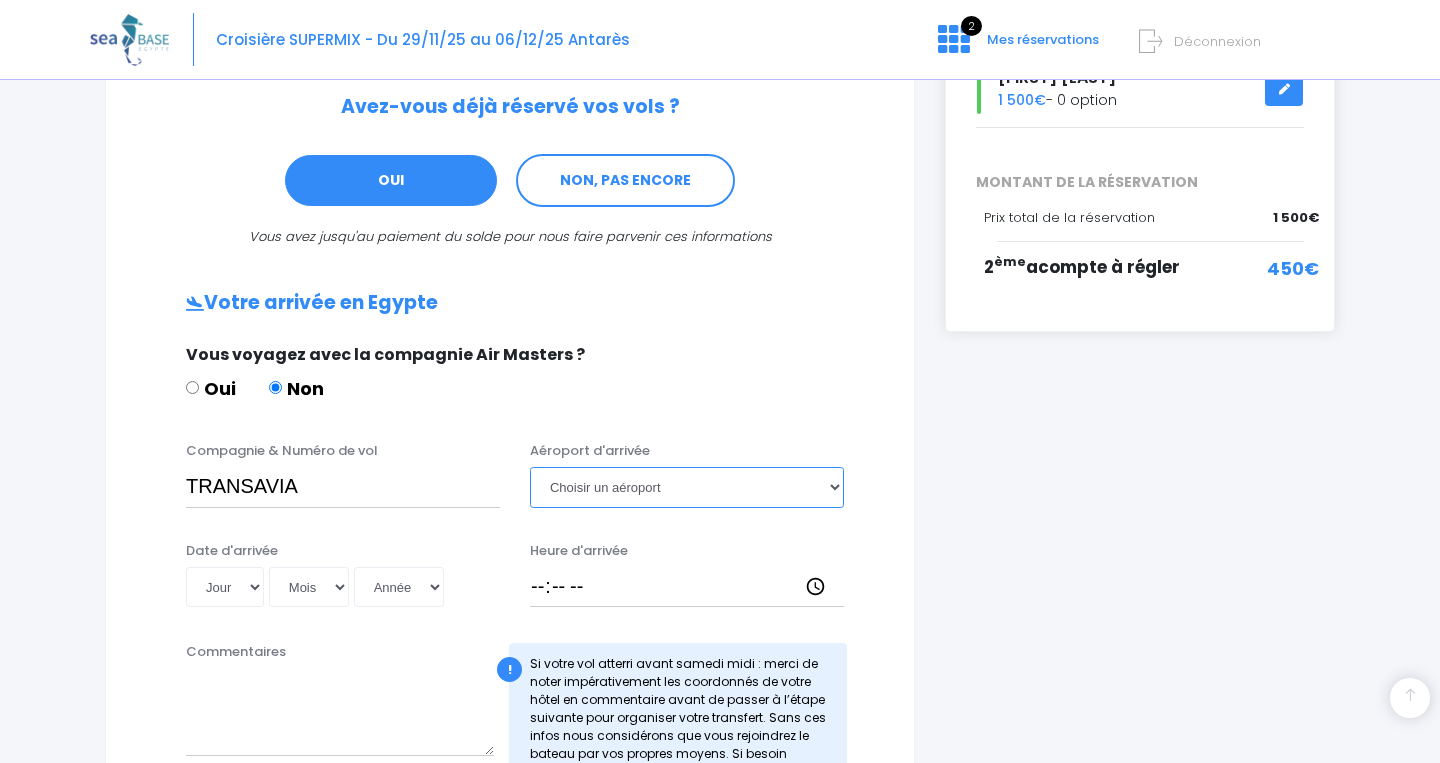 select on "Hurghada" 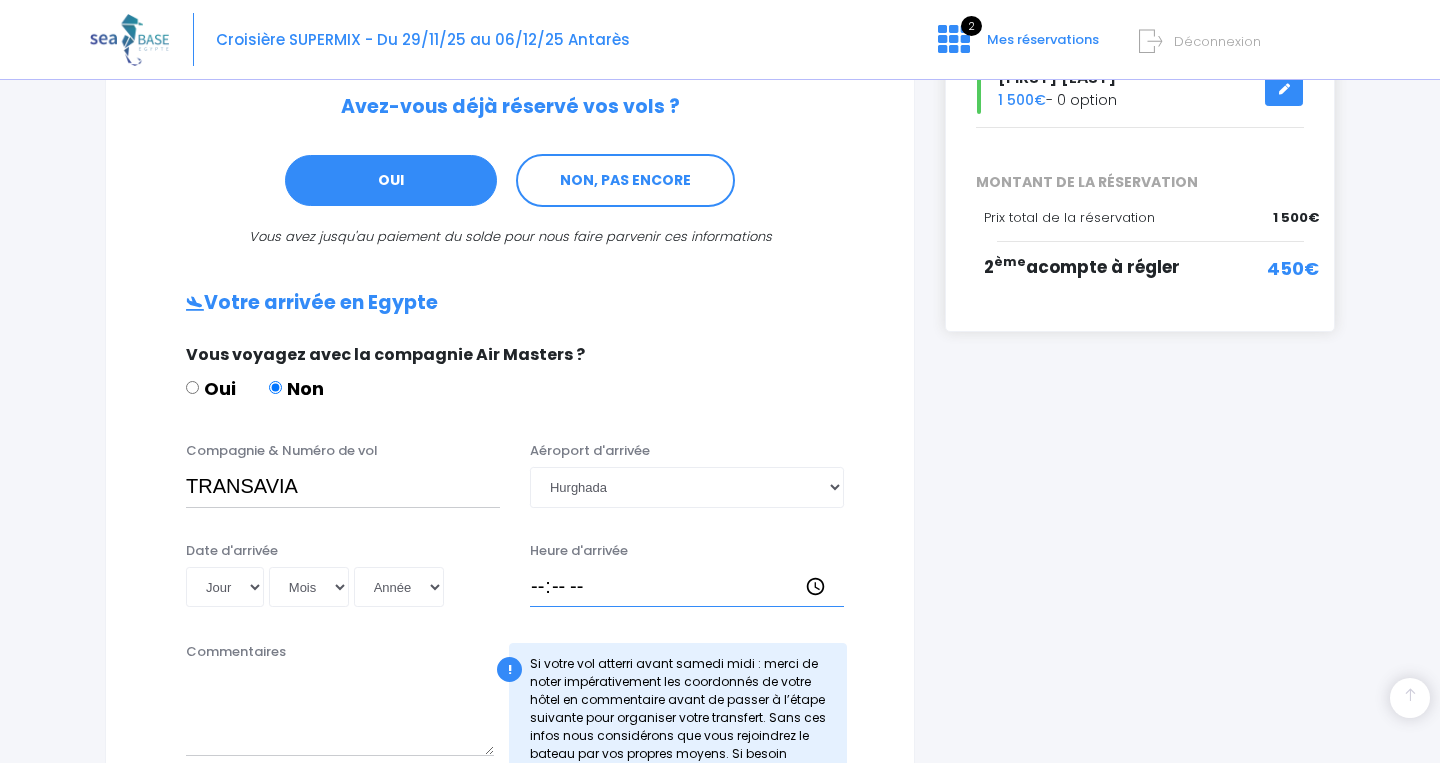 click on "Heure d'arrivée" at bounding box center (687, 587) 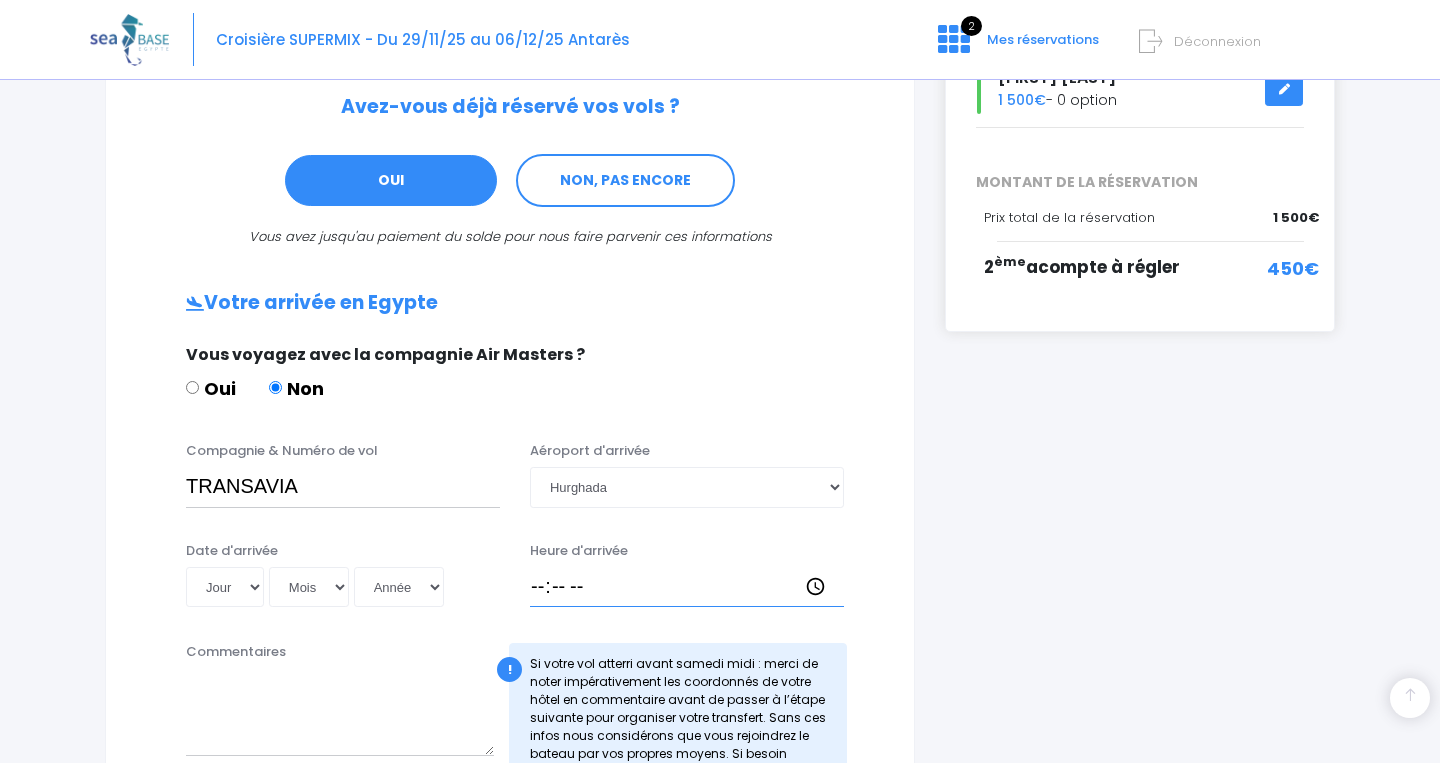 type on "14:45" 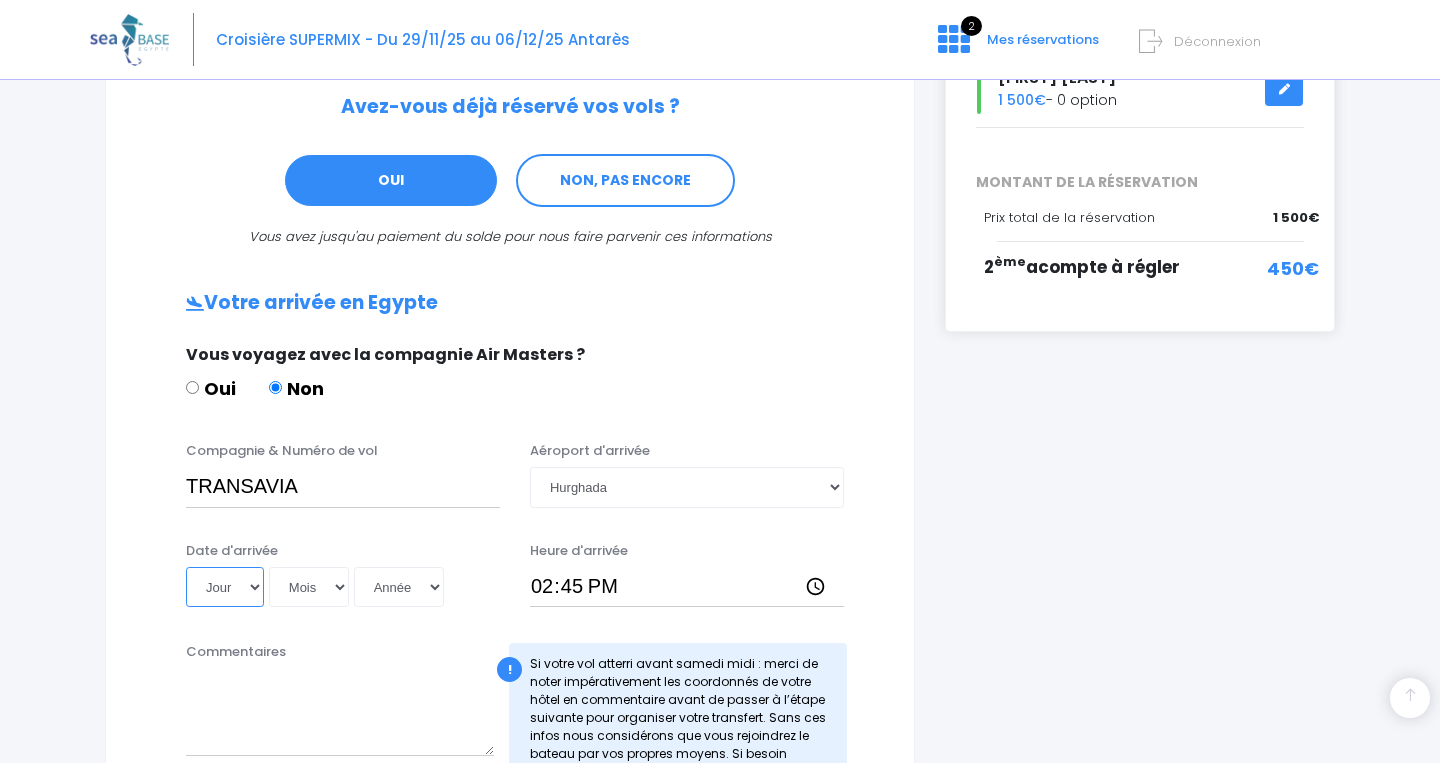 click on "Jour 01 02 03 04 05 06 07 08 09 10 11 12 13 14 15 16 17 18 19 20 21 22 23 24 25 26 27 28 29 30 31" at bounding box center (225, 587) 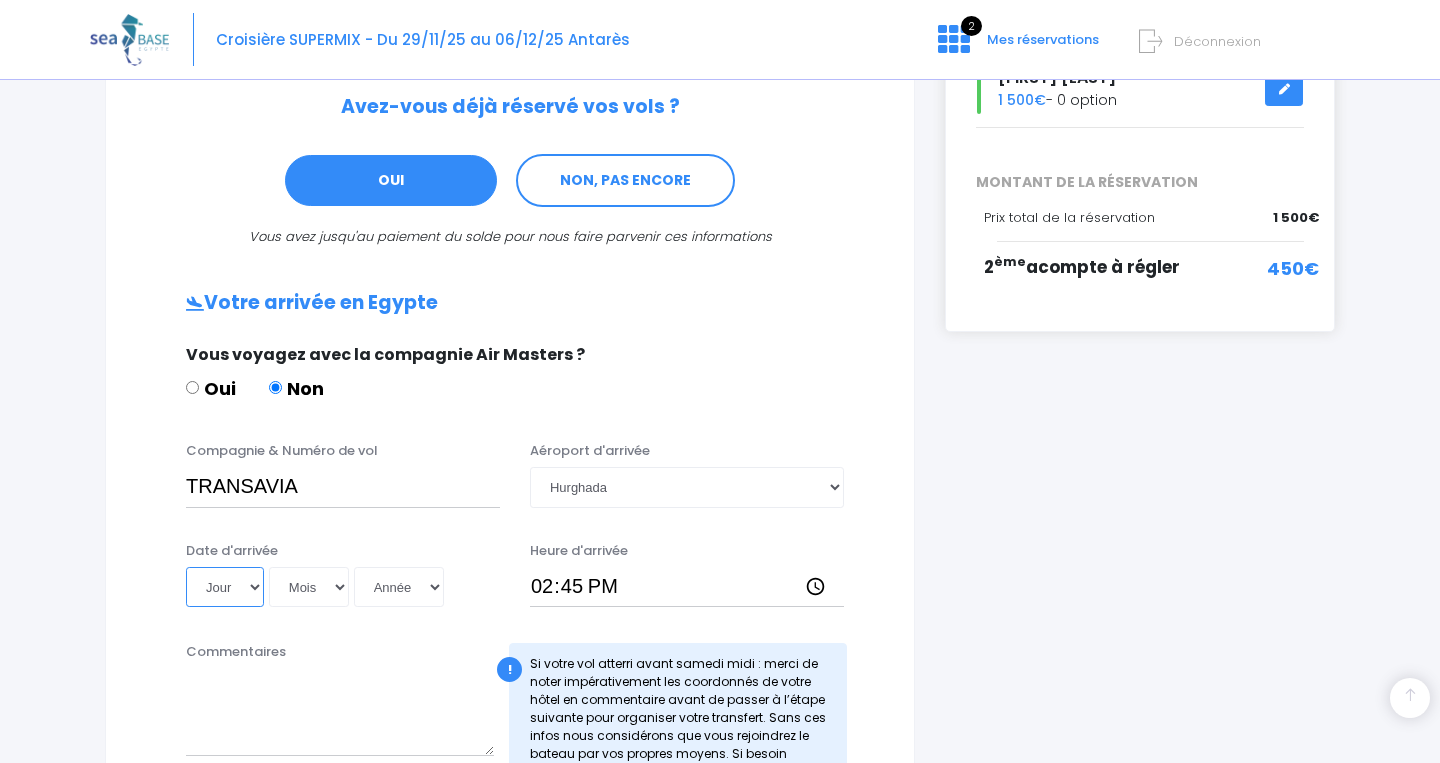 select on "29" 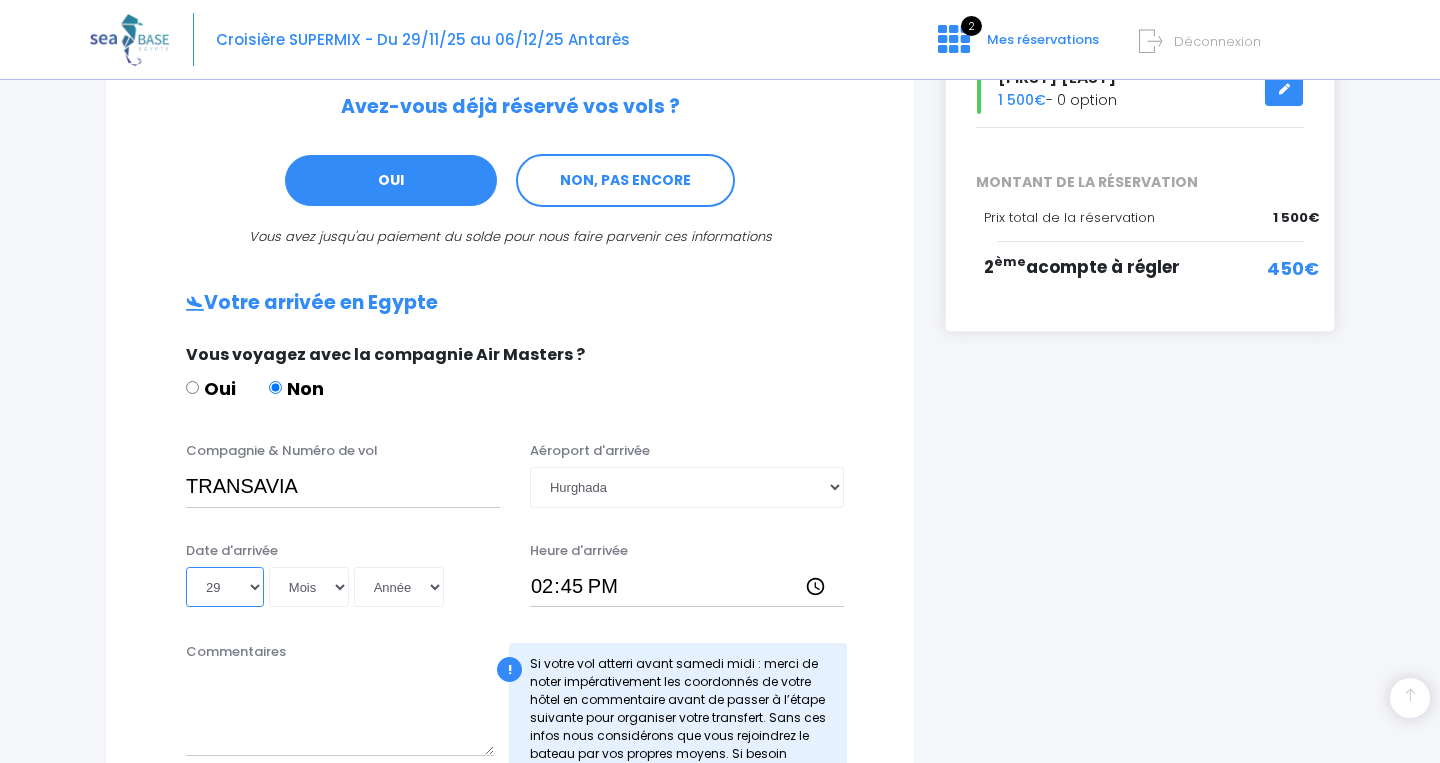 click on "29" at bounding box center [0, 0] 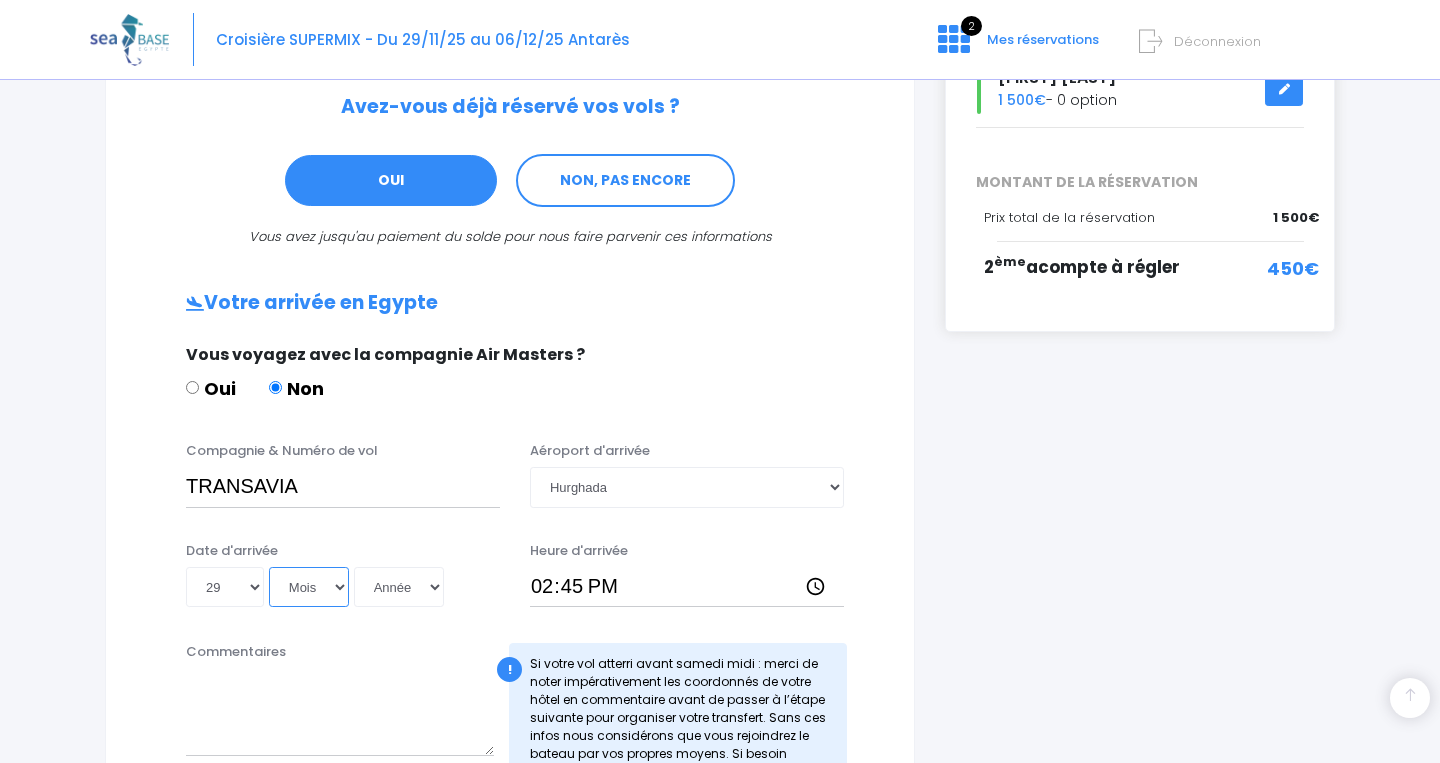 click on "Mois 01 02 03 04 05 06 07 08 09 10 11 12" at bounding box center (309, 587) 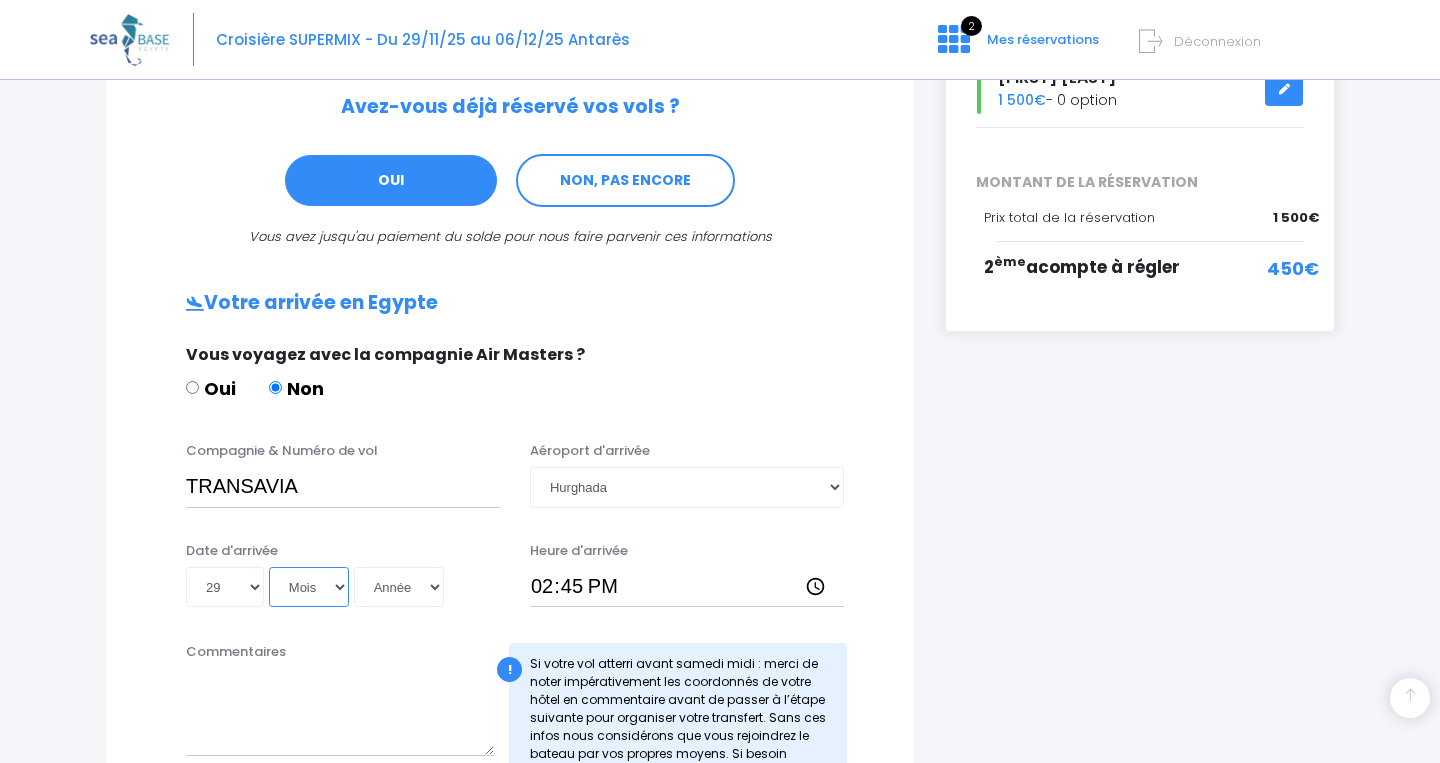 select on "11" 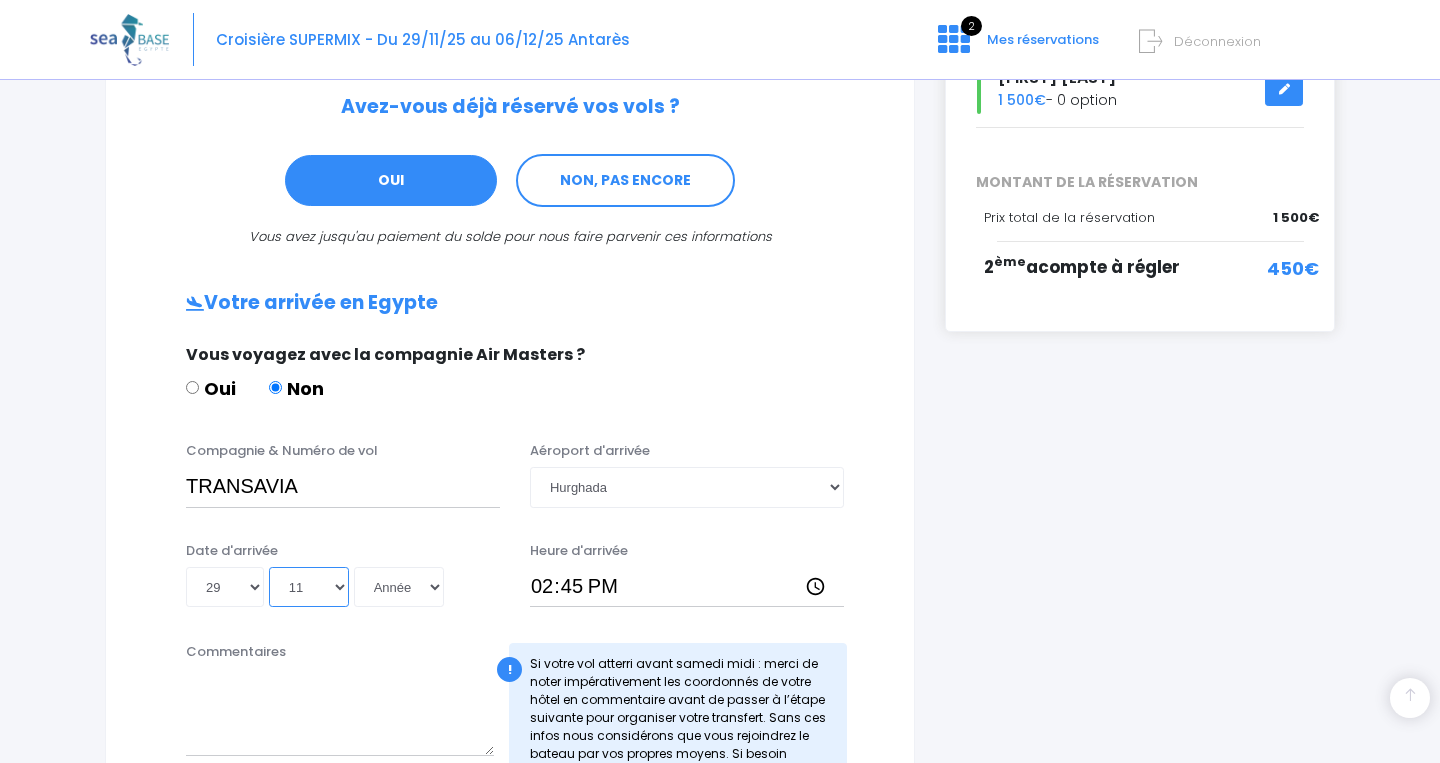 click on "11" at bounding box center [0, 0] 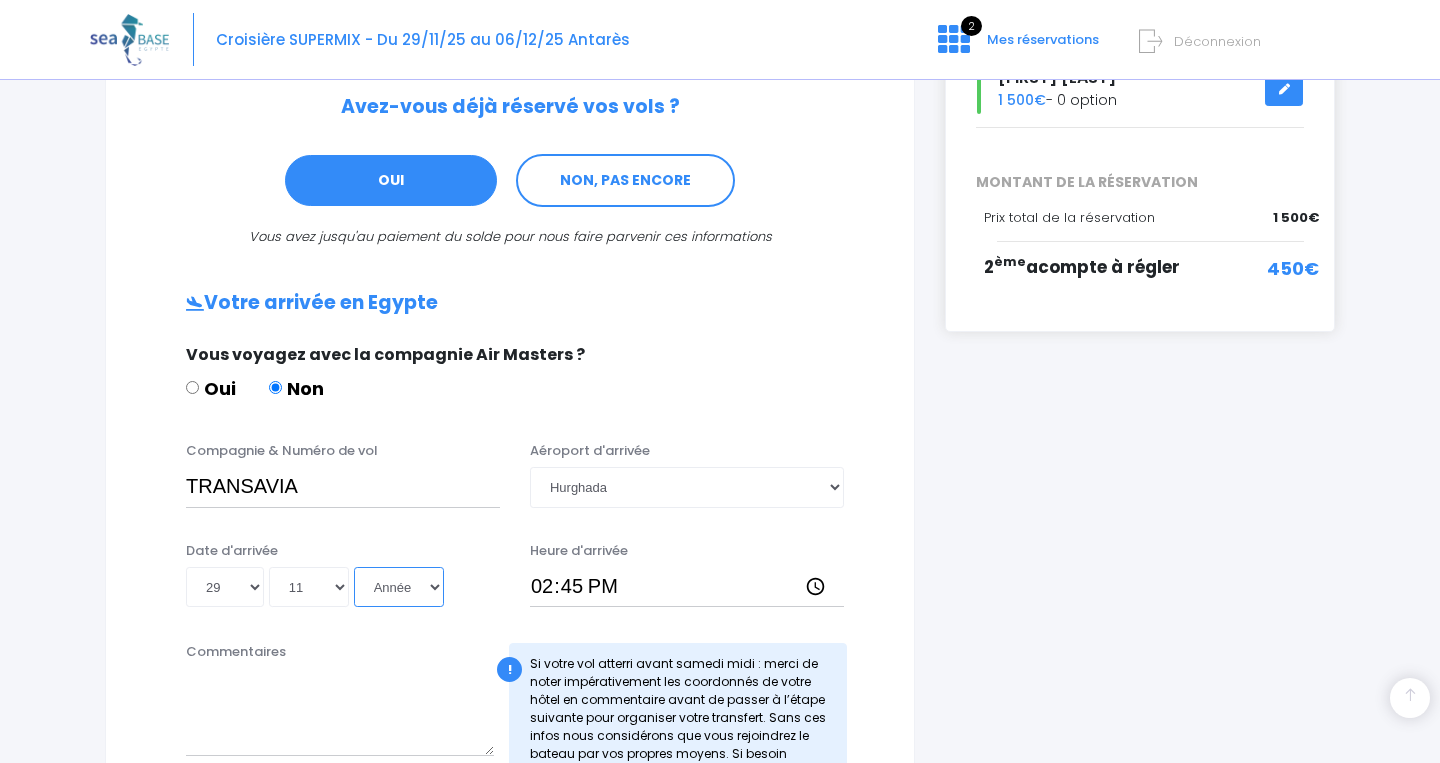 click on "Année 2045 2044 2043 2042 2041 2040 2039 2038 2037 2036 2035 2034 2033 2032 2031 2030 2029 2028 2027 2026 2025 2024 2023 2022 2021 2020 2019 2018 2017 2016 2015 2014 2013 2012 2011 2010 2009 2008 2007 2006 2005 2004 2003 2002 2001 2000 1999 1998 1997 1996 1995 1994 1993 1992 1991 1990 1989 1988 1987 1986 1985 1984 1983 1982 1981 1980 1979 1978 1977 1976 1975 1974 1973 1972 1971 1970 1969 1968 1967 1966 1965 1964 1963 1962 1961 1960 1959 1958 1957 1956 1955 1954 1953 1952 1951 1950 1949 1948 1947 1946 1945 1944 1943 1942 1941 1940 1939 1938 1937 1936 1935 1934 1933 1932 1931 1930 1929 1928 1927 1926 1925 1924 1923 1922 1921 1920 1919 1918 1917 1916 1915 1914 1913 1912 1911 1910 1909 1908 1907 1906 1905 1904 1903 1902 1901 1900" at bounding box center (399, 587) 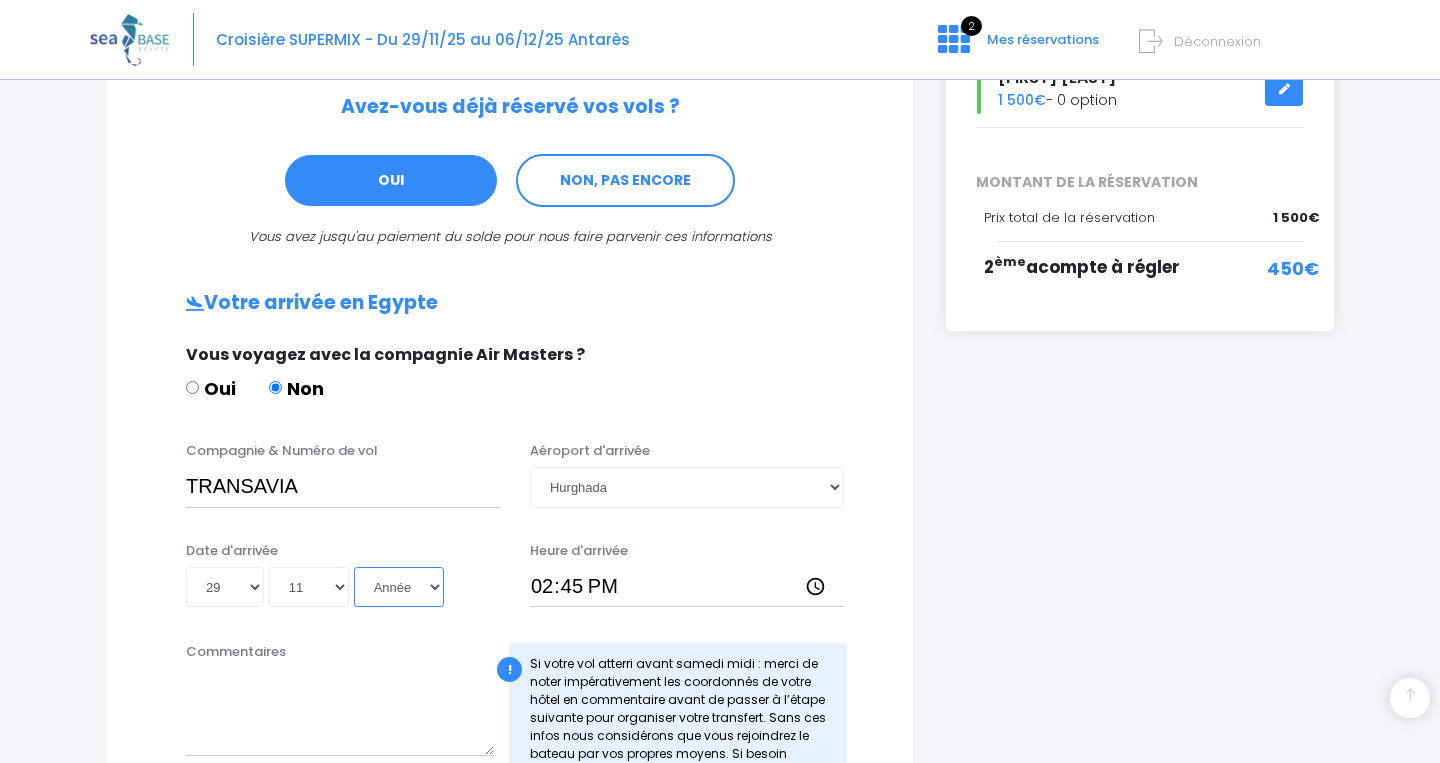 select on "2025" 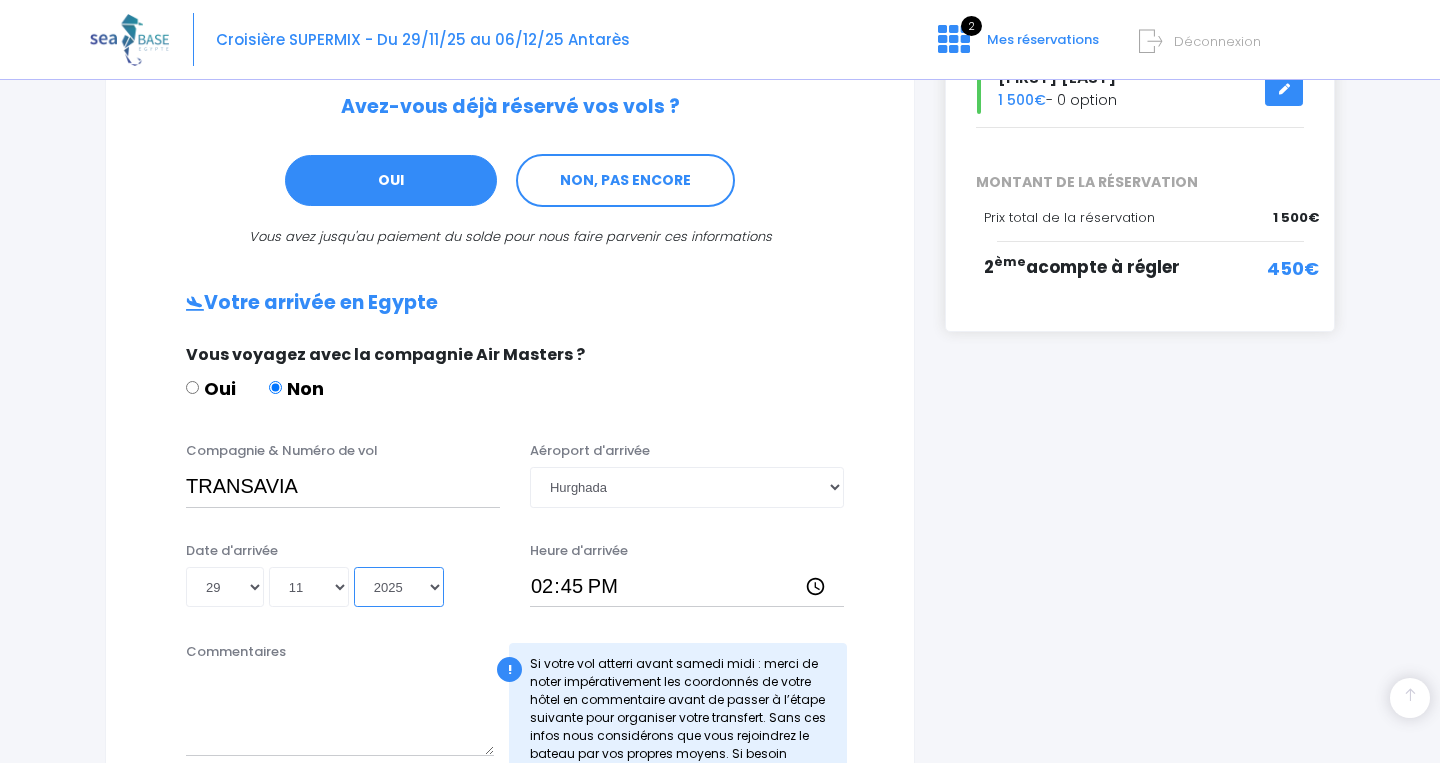 click on "2025" at bounding box center (0, 0) 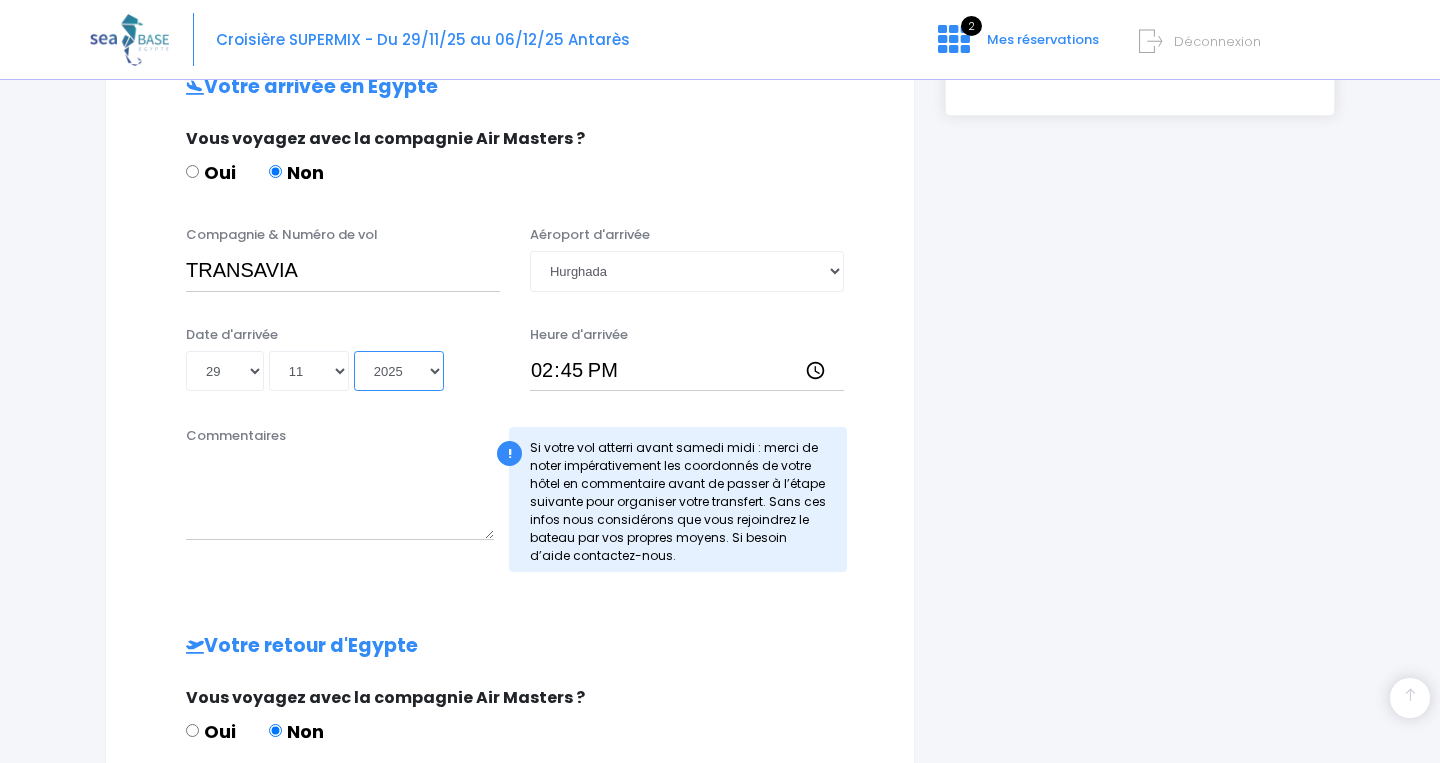scroll, scrollTop: 630, scrollLeft: 0, axis: vertical 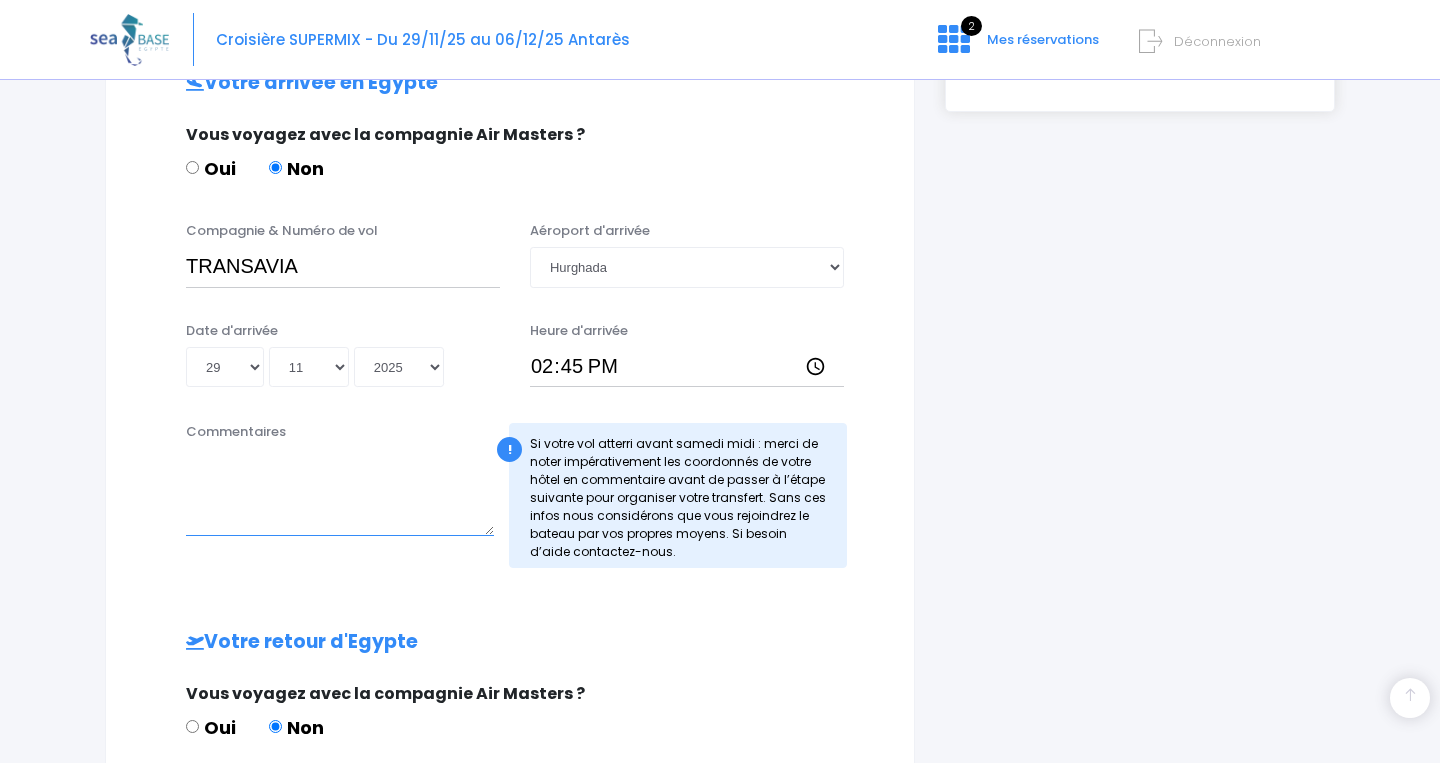 click on "Commentaires" at bounding box center [340, 492] 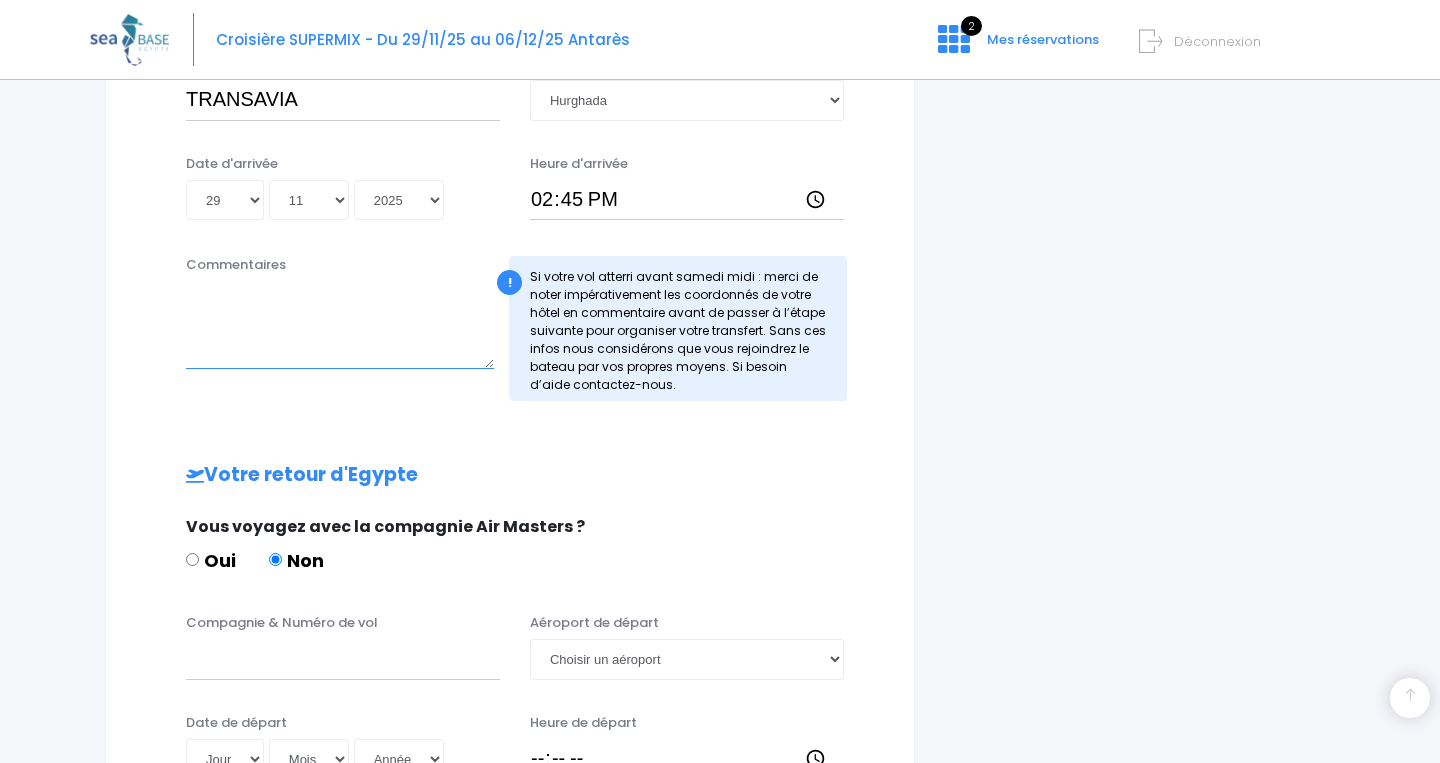 scroll, scrollTop: 815, scrollLeft: 0, axis: vertical 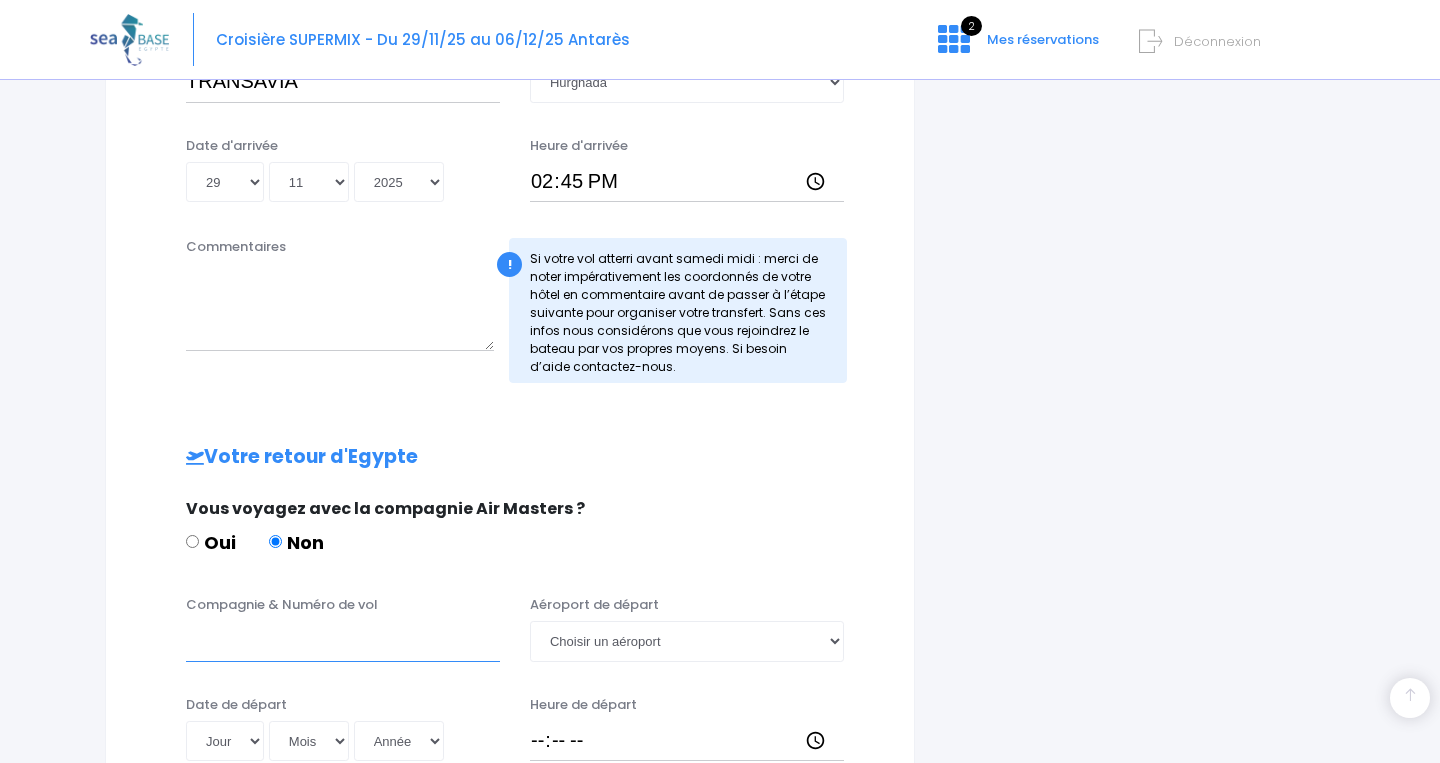 click on "Compagnie & Numéro de vol" at bounding box center (343, 641) 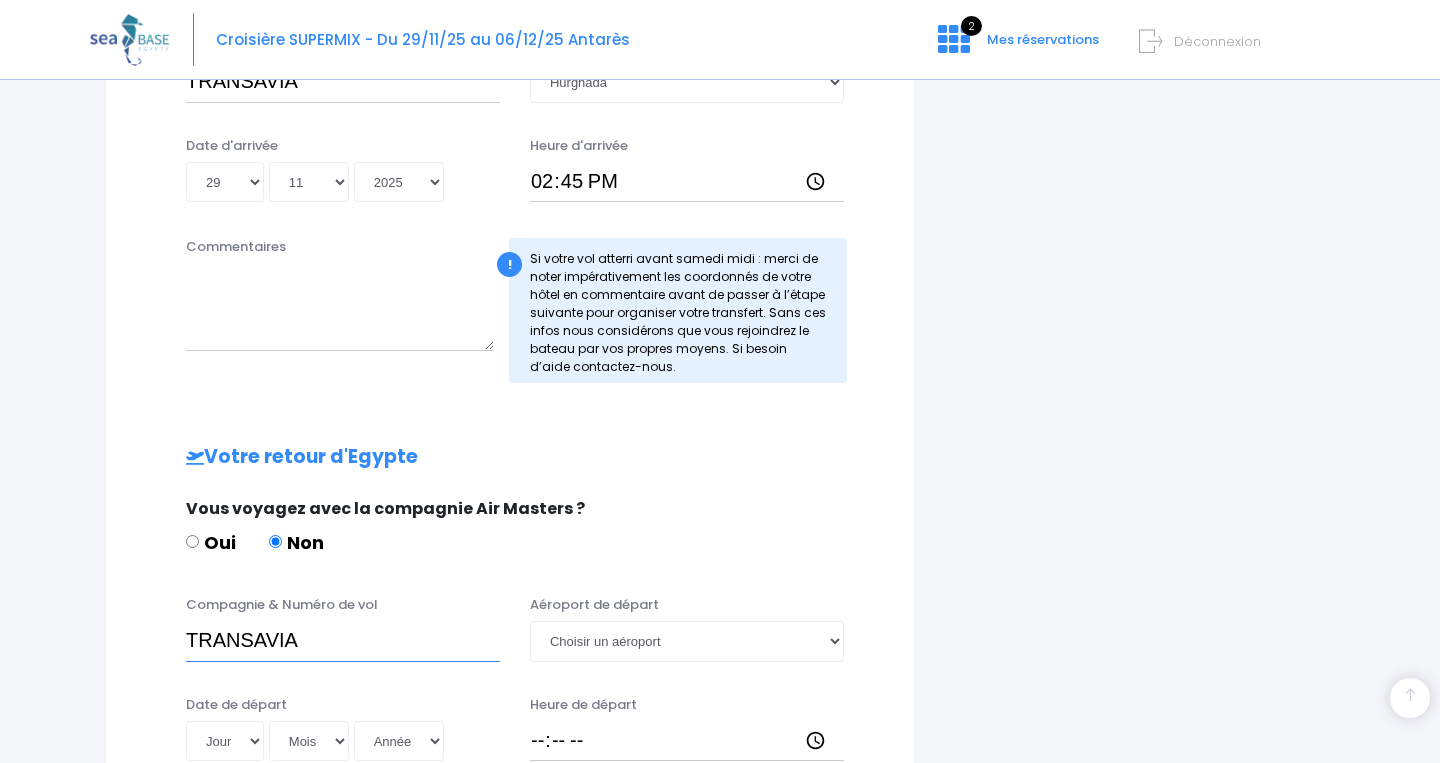 type on "TRANSAVIA" 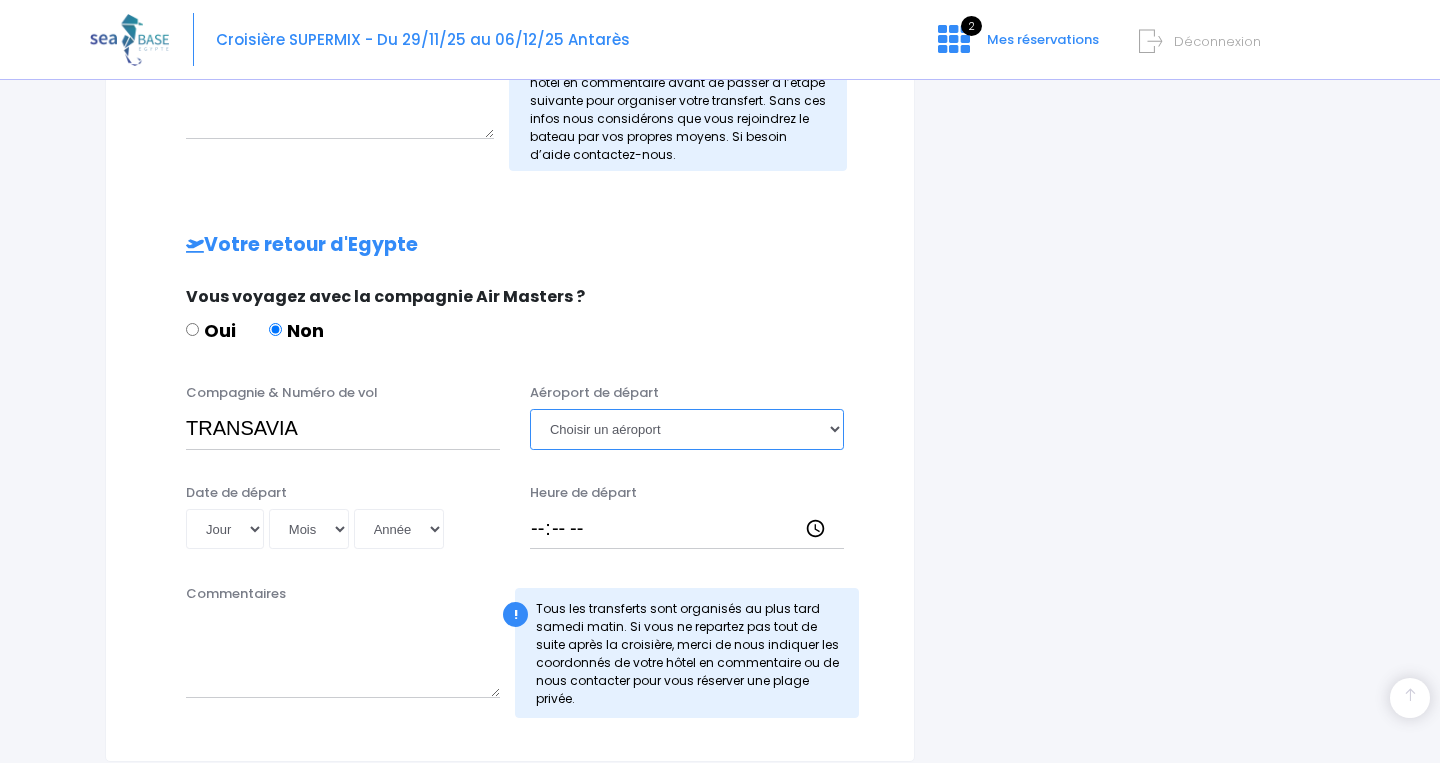 scroll, scrollTop: 1037, scrollLeft: 0, axis: vertical 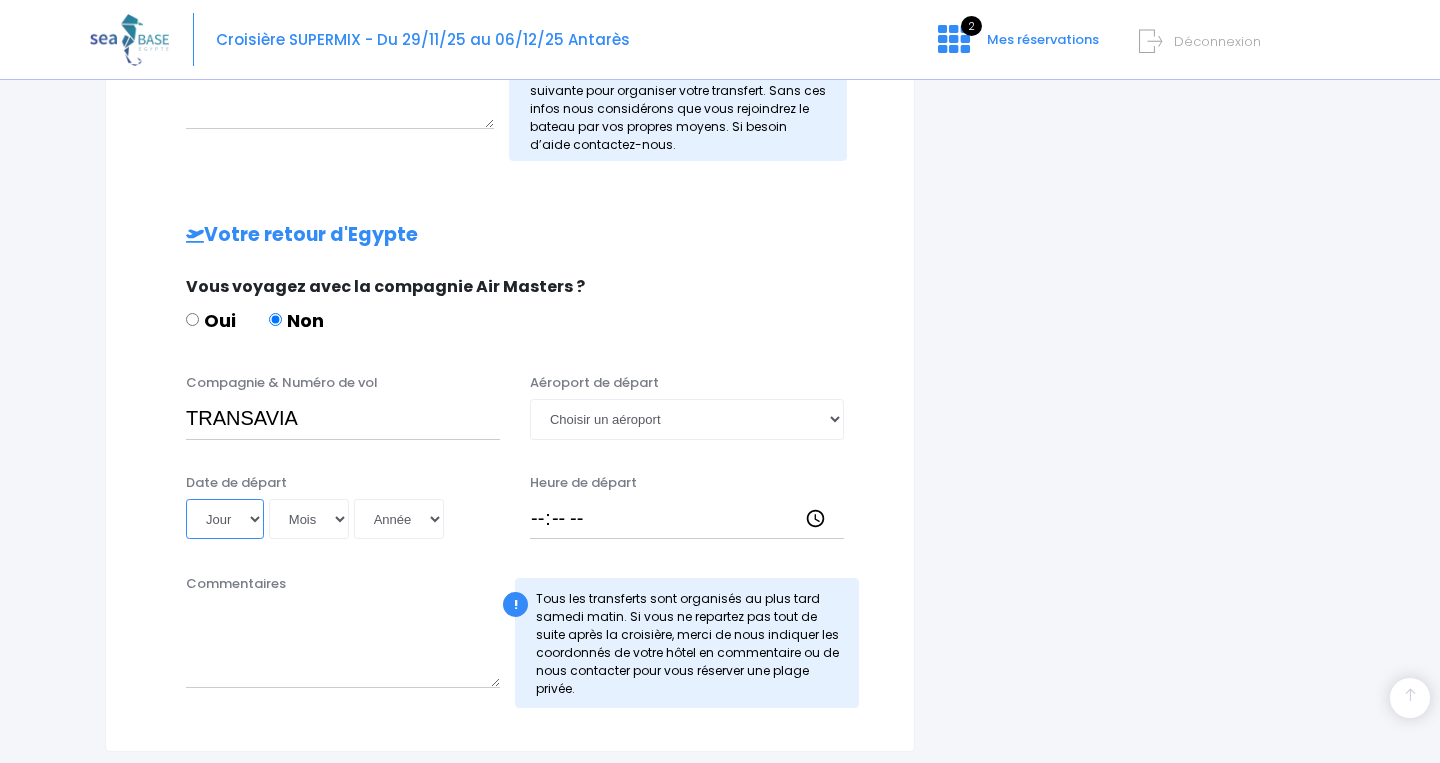click on "Jour 01 02 03 04 05 06 07 08 09 10 11 12 13 14 15 16 17 18 19 20 21 22 23 24 25 26 27 28 29 30 31" at bounding box center [225, 519] 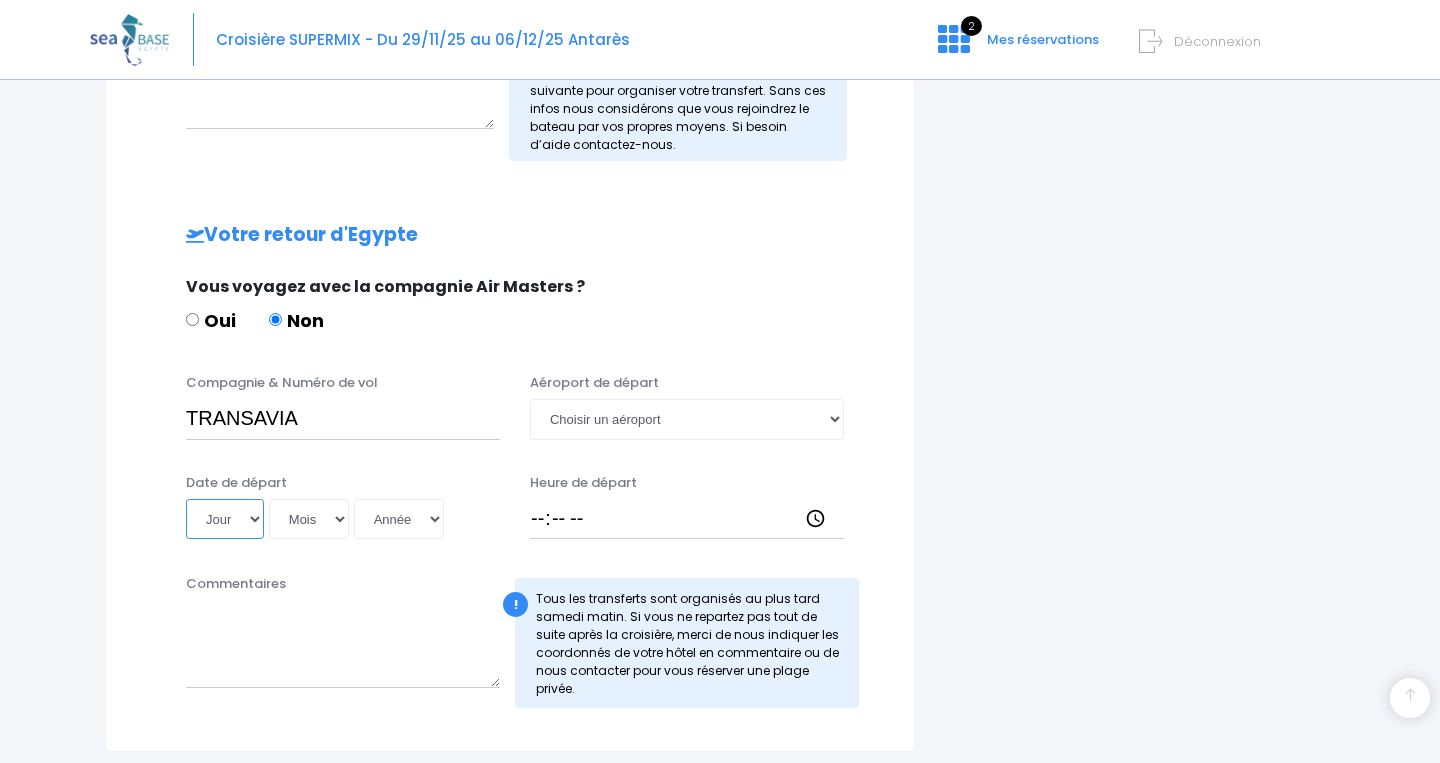 select on "06" 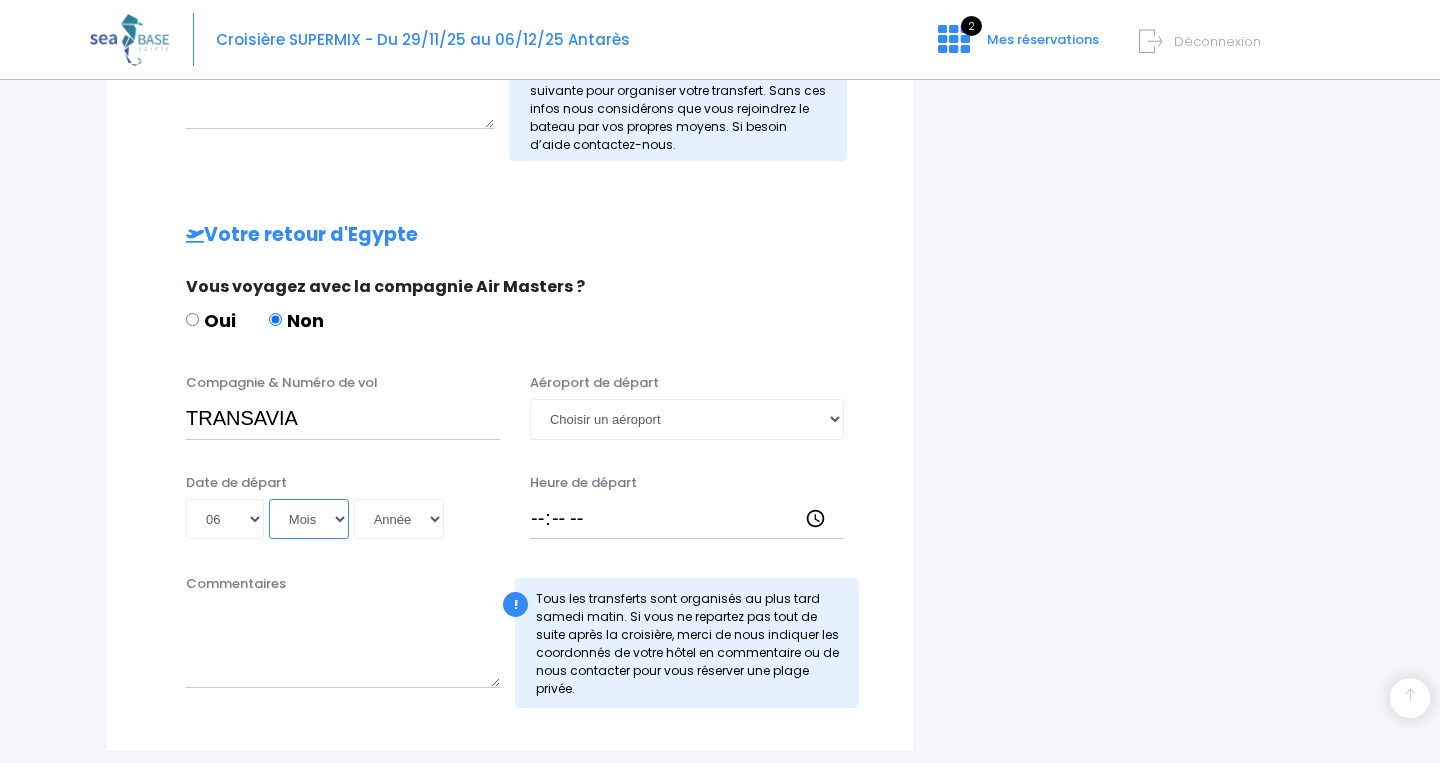 click on "Mois 01 02 03 04 05 06 07 08 09 10 11 12" at bounding box center (309, 519) 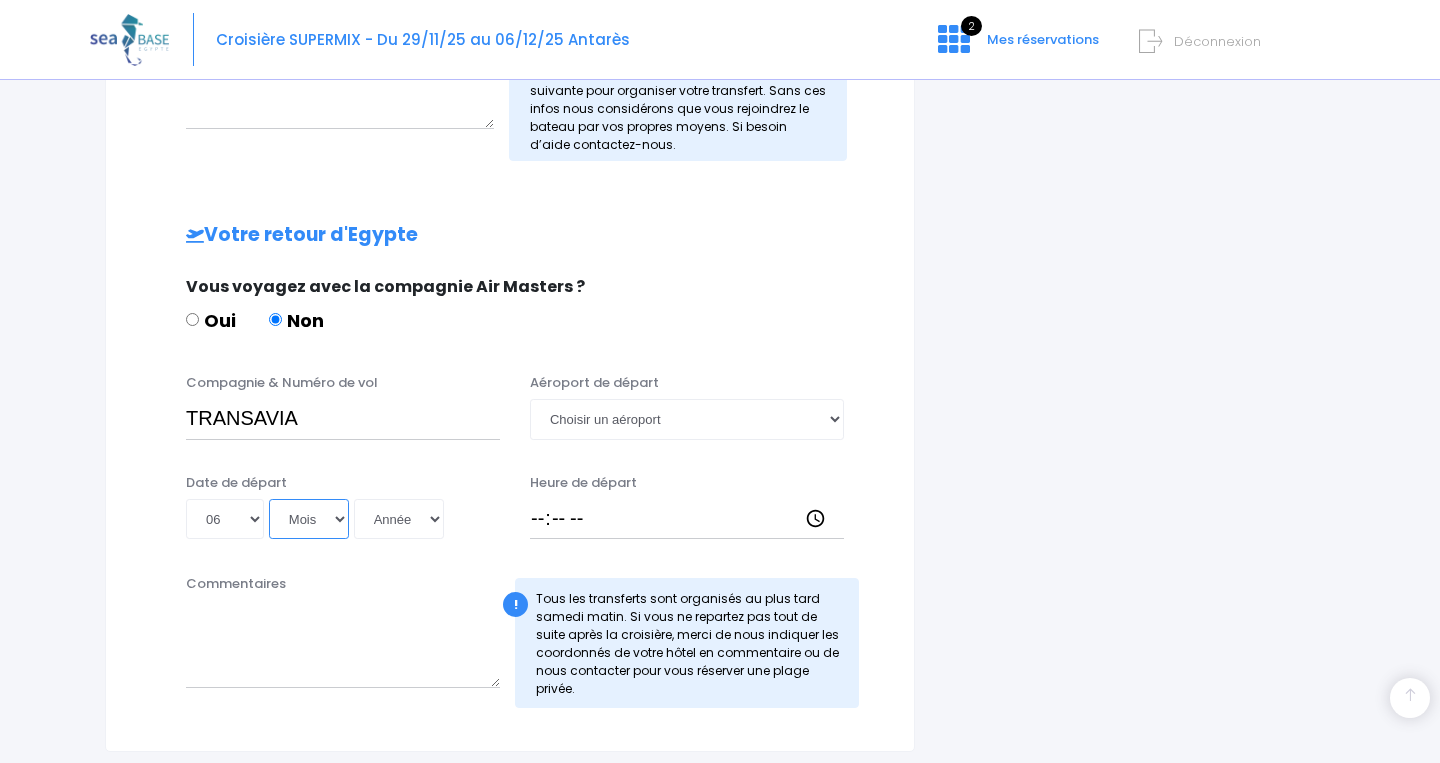 select on "12" 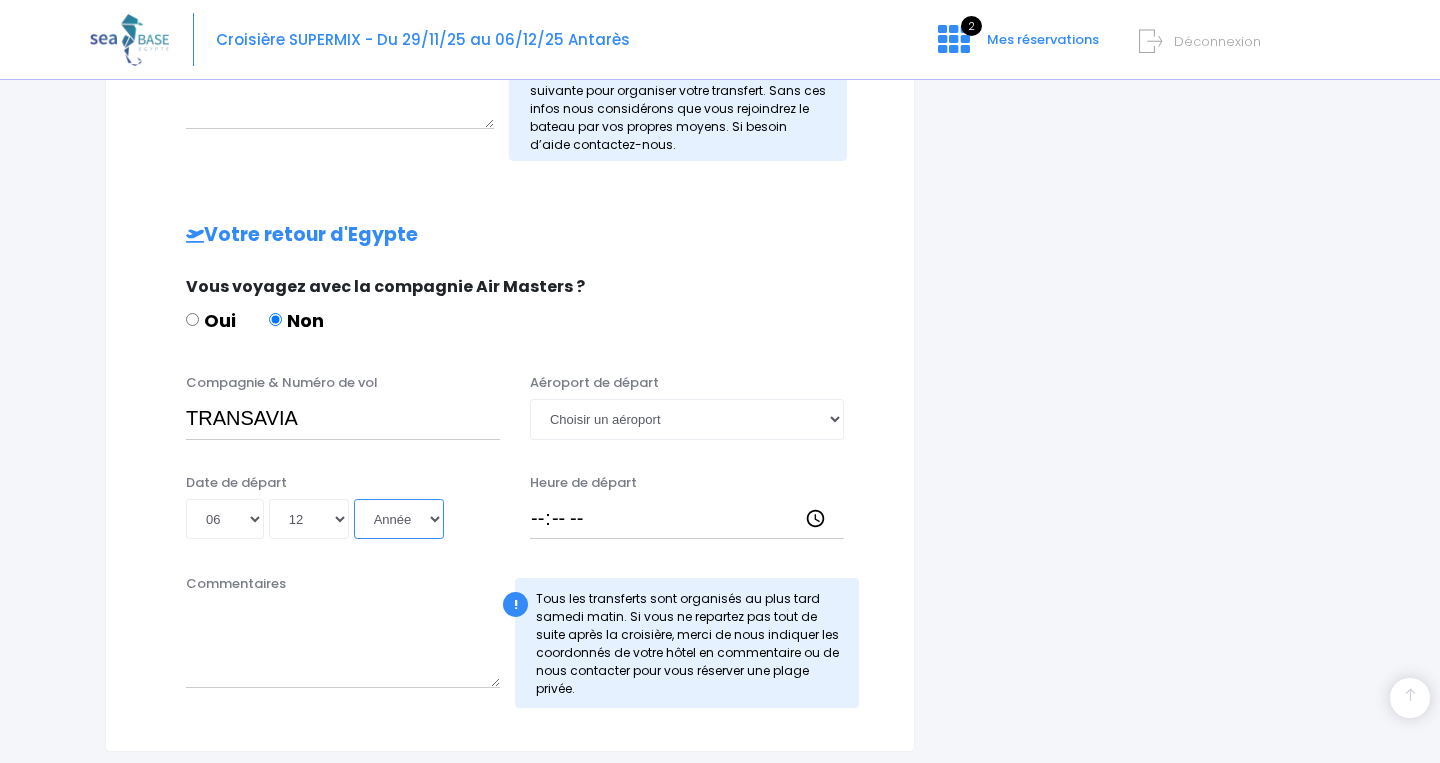 click on "Année 2045 2044 2043 2042 2041 2040 2039 2038 2037 2036 2035 2034 2033 2032 2031 2030 2029 2028 2027 2026 2025 2024 2023 2022 2021 2020 2019 2018 2017 2016 2015 2014 2013 2012 2011 2010 2009 2008 2007 2006 2005 2004 2003 2002 2001 2000 1999 1998 1997 1996 1995 1994 1993 1992 1991 1990 1989 1988 1987 1986 1985 1984 1983 1982 1981 1980 1979 1978 1977 1976 1975 1974 1973 1972 1971 1970 1969 1968 1967 1966 1965 1964 1963 1962 1961 1960 1959 1958 1957 1956 1955 1954 1953 1952 1951 1950 1949 1948 1947 1946 1945 1944 1943 1942 1941 1940 1939 1938 1937 1936 1935 1934 1933 1932 1931 1930 1929 1928 1927 1926 1925 1924 1923 1922 1921 1920 1919 1918 1917 1916 1915 1914 1913 1912 1911 1910 1909 1908 1907 1906 1905 1904 1903 1902 1901 1900" at bounding box center [399, 519] 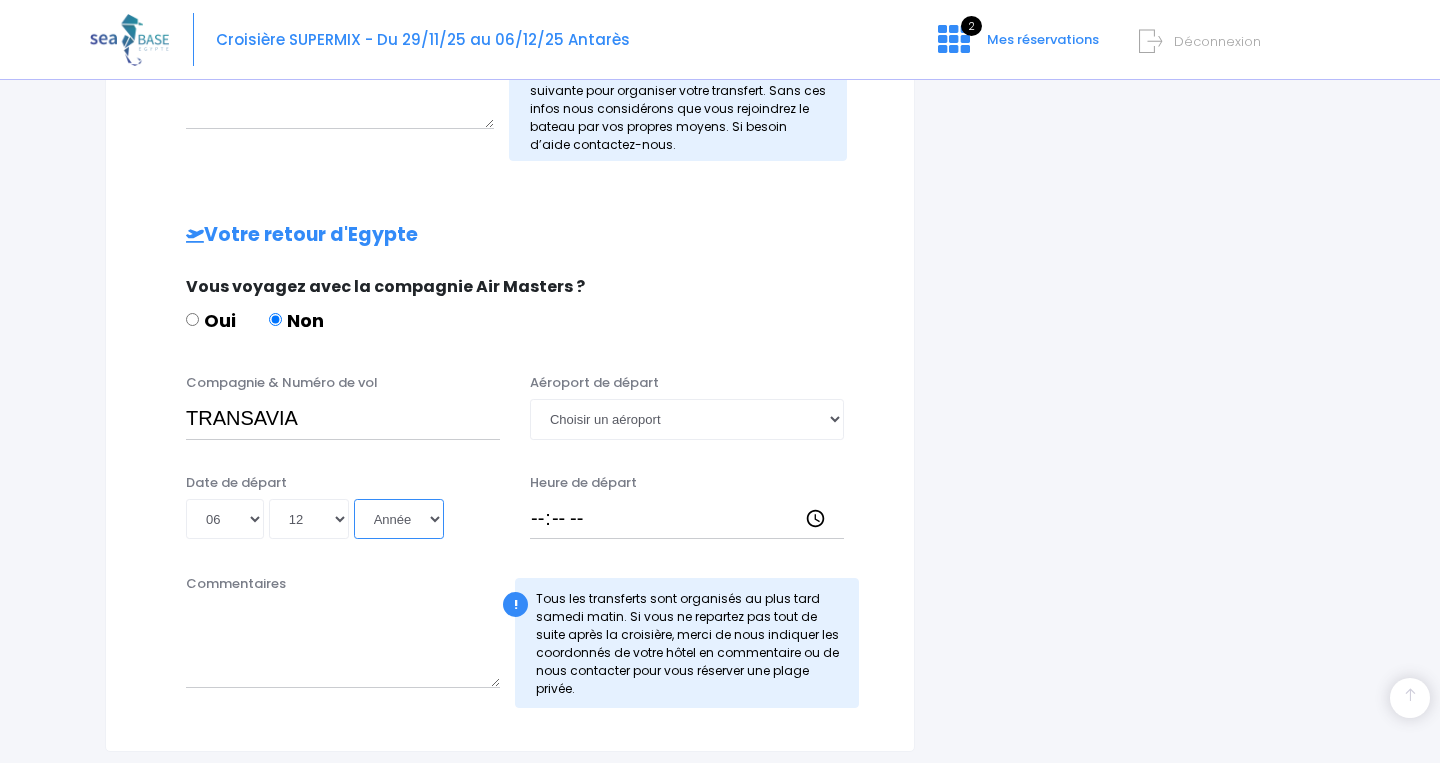 select on "2025" 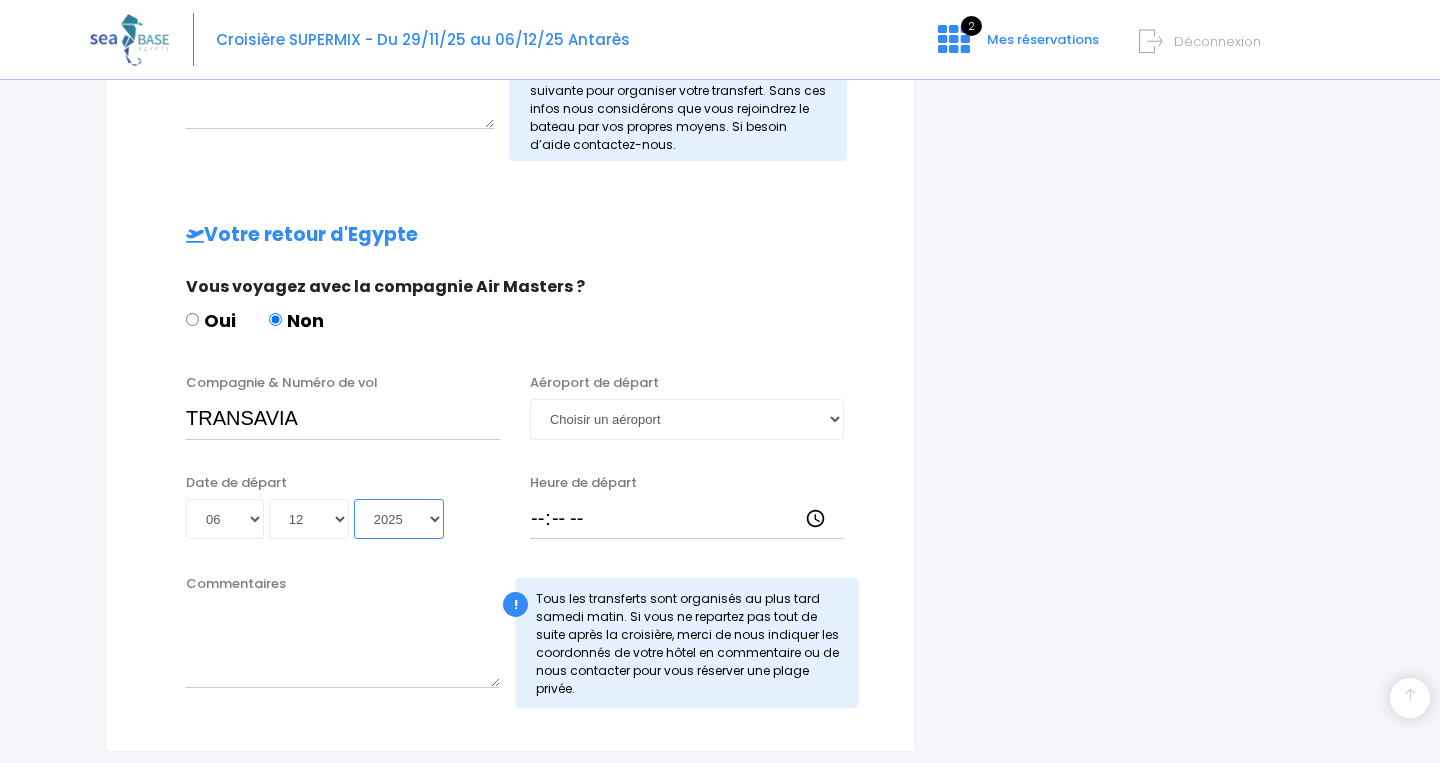 click on "2025" at bounding box center [0, 0] 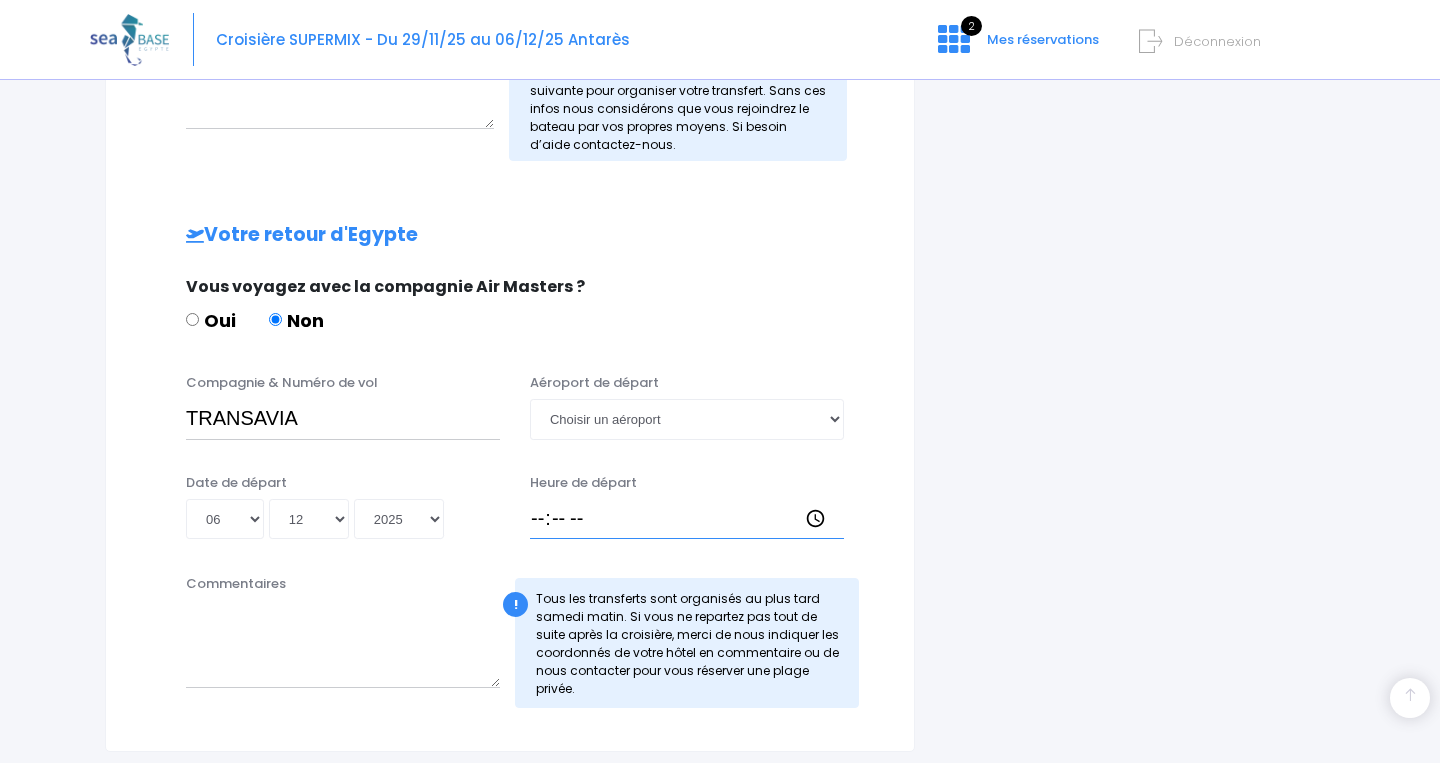 click on "Heure de départ" at bounding box center (687, 519) 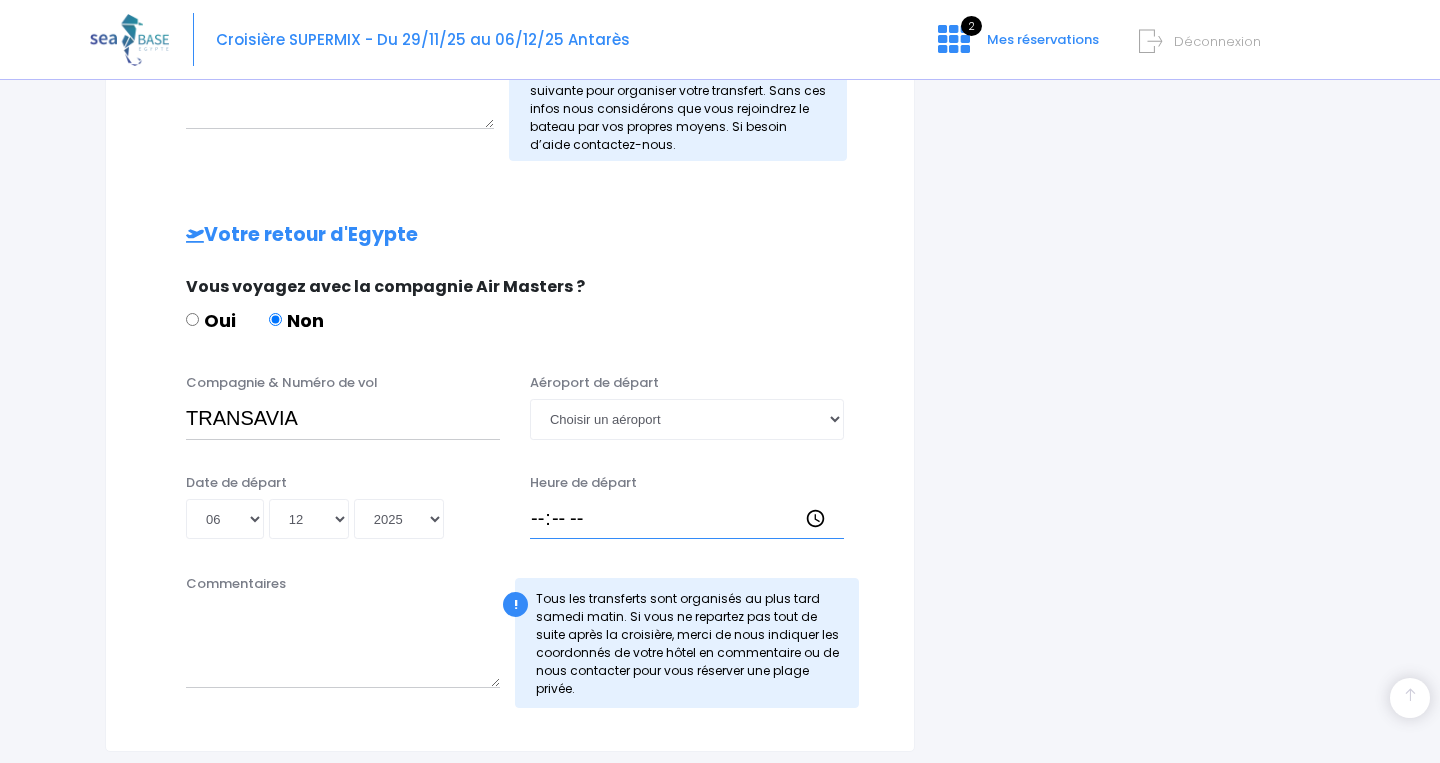 type on "15:40" 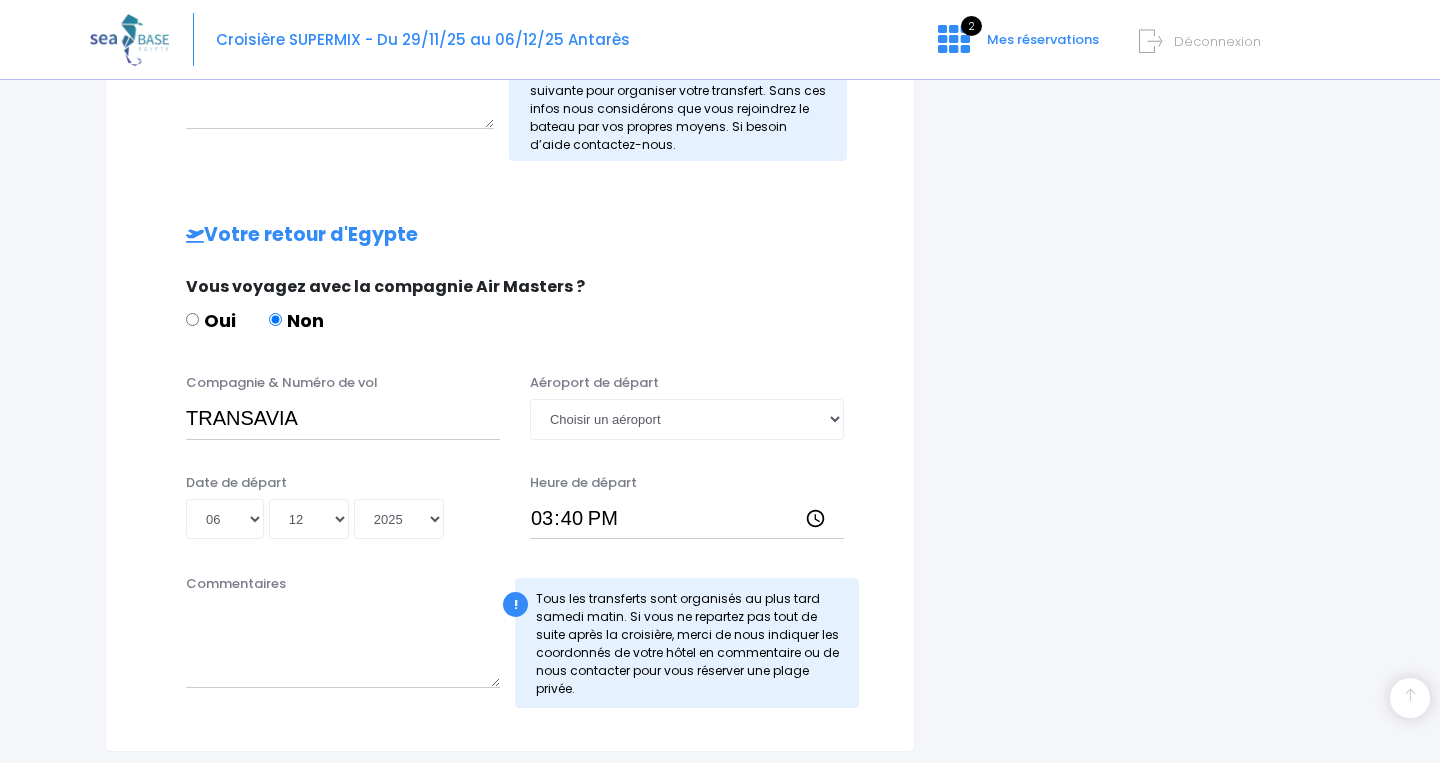 click on "Commentaires" at bounding box center [343, 641] 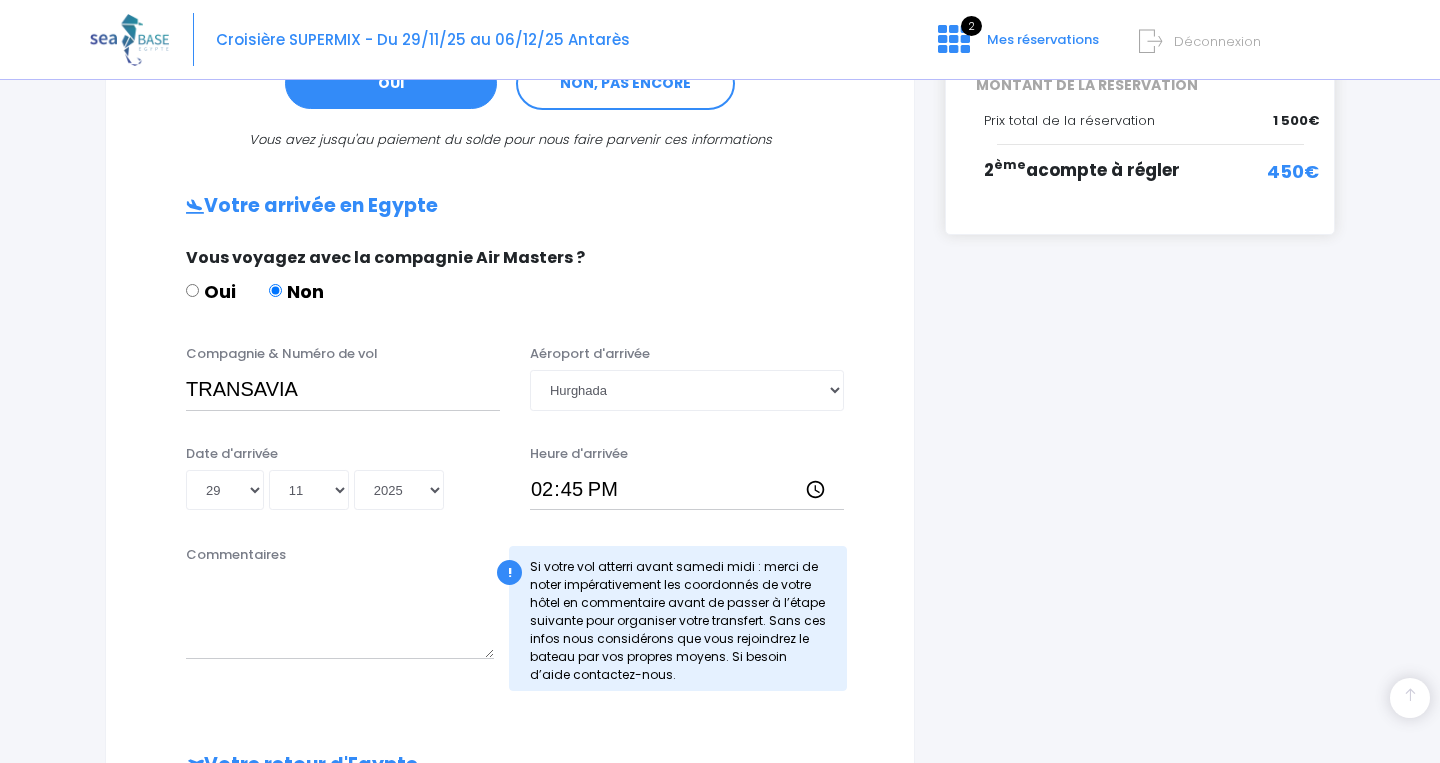 scroll, scrollTop: 514, scrollLeft: 0, axis: vertical 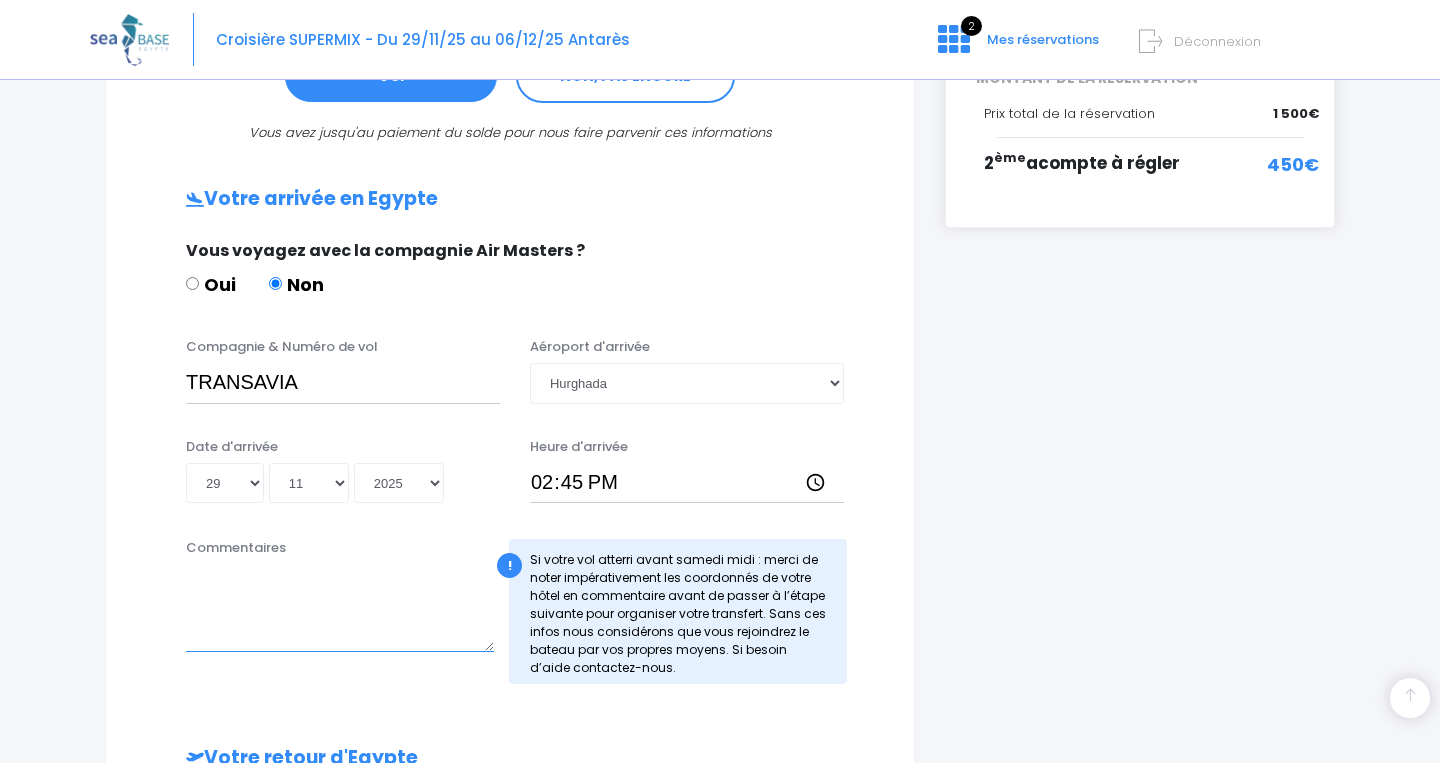 click on "Commentaires" at bounding box center (340, 608) 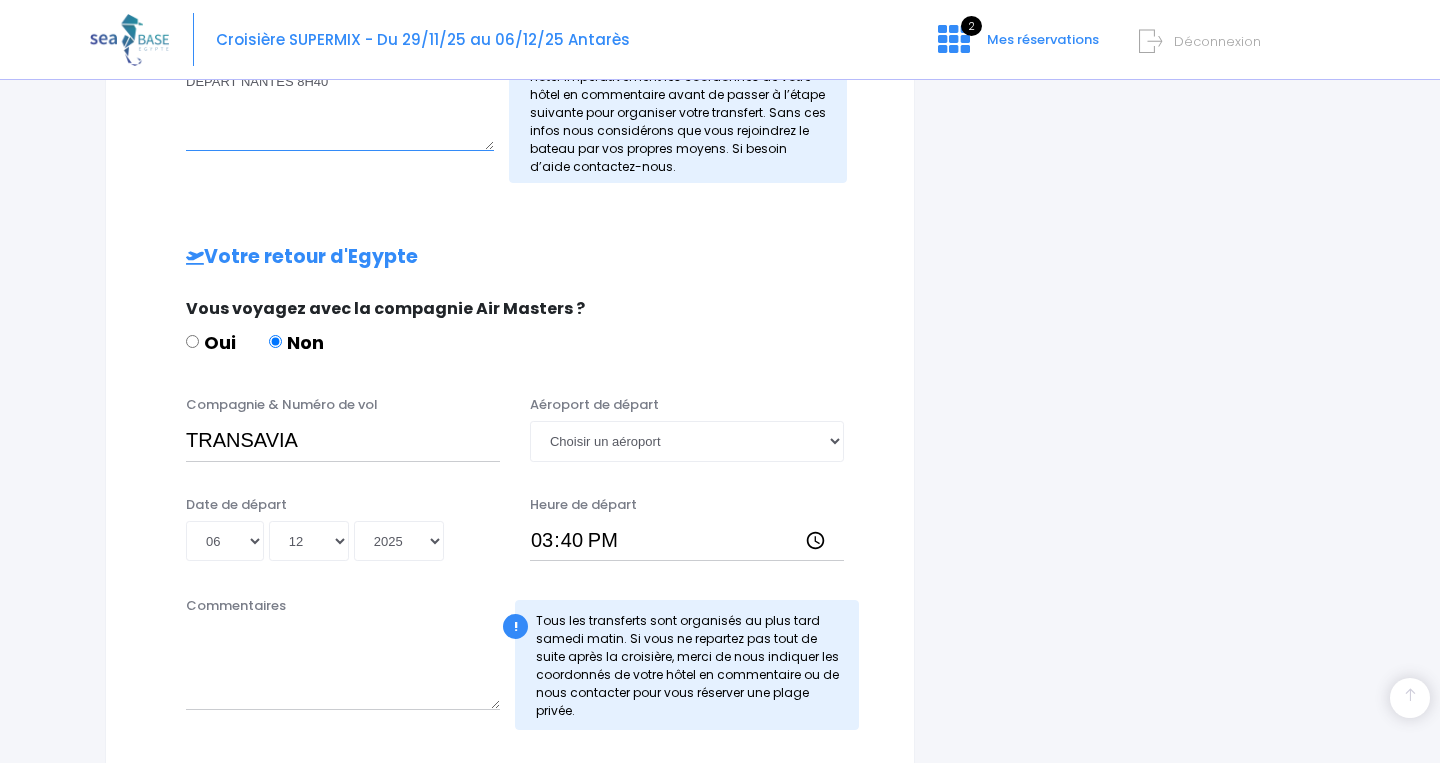 scroll, scrollTop: 1018, scrollLeft: 0, axis: vertical 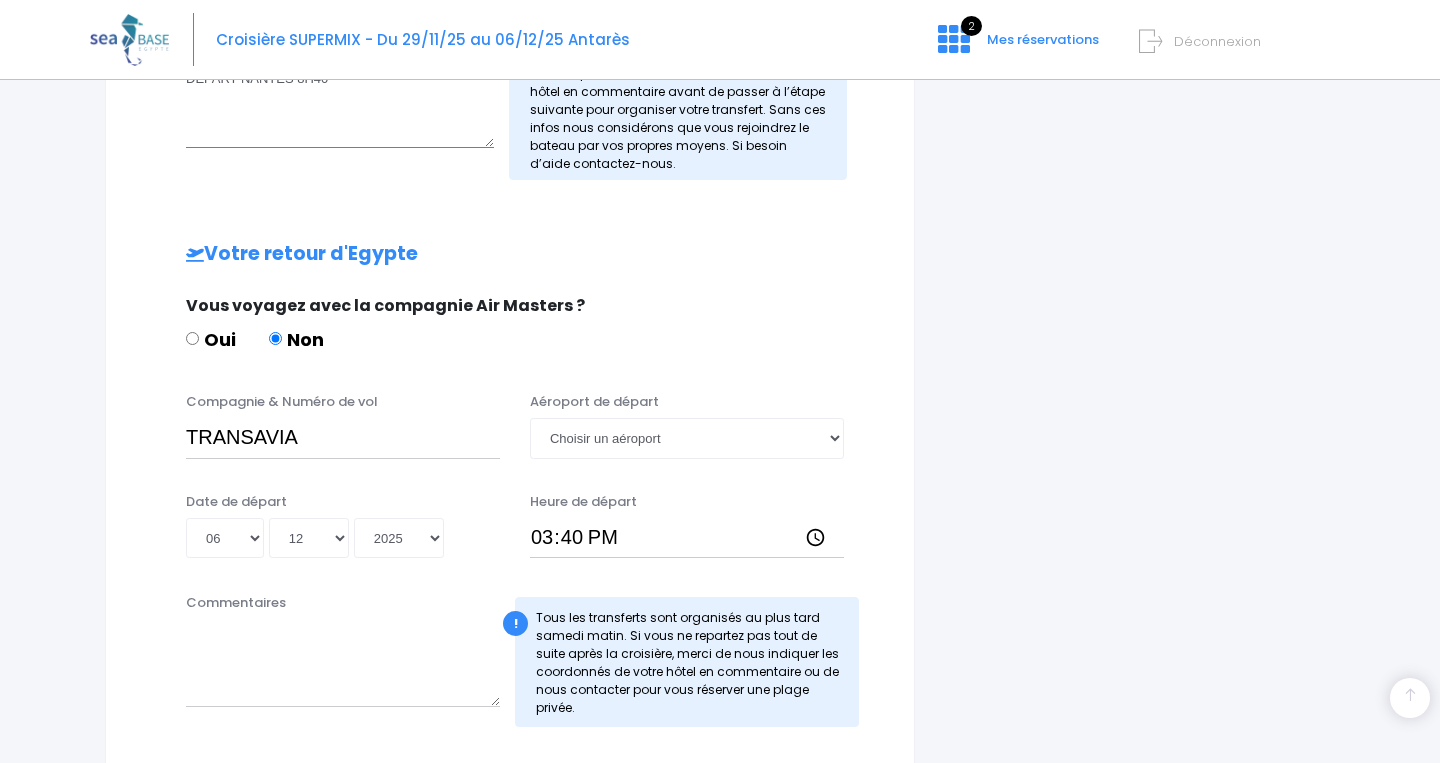 type on "DEPART NANTES 8H40" 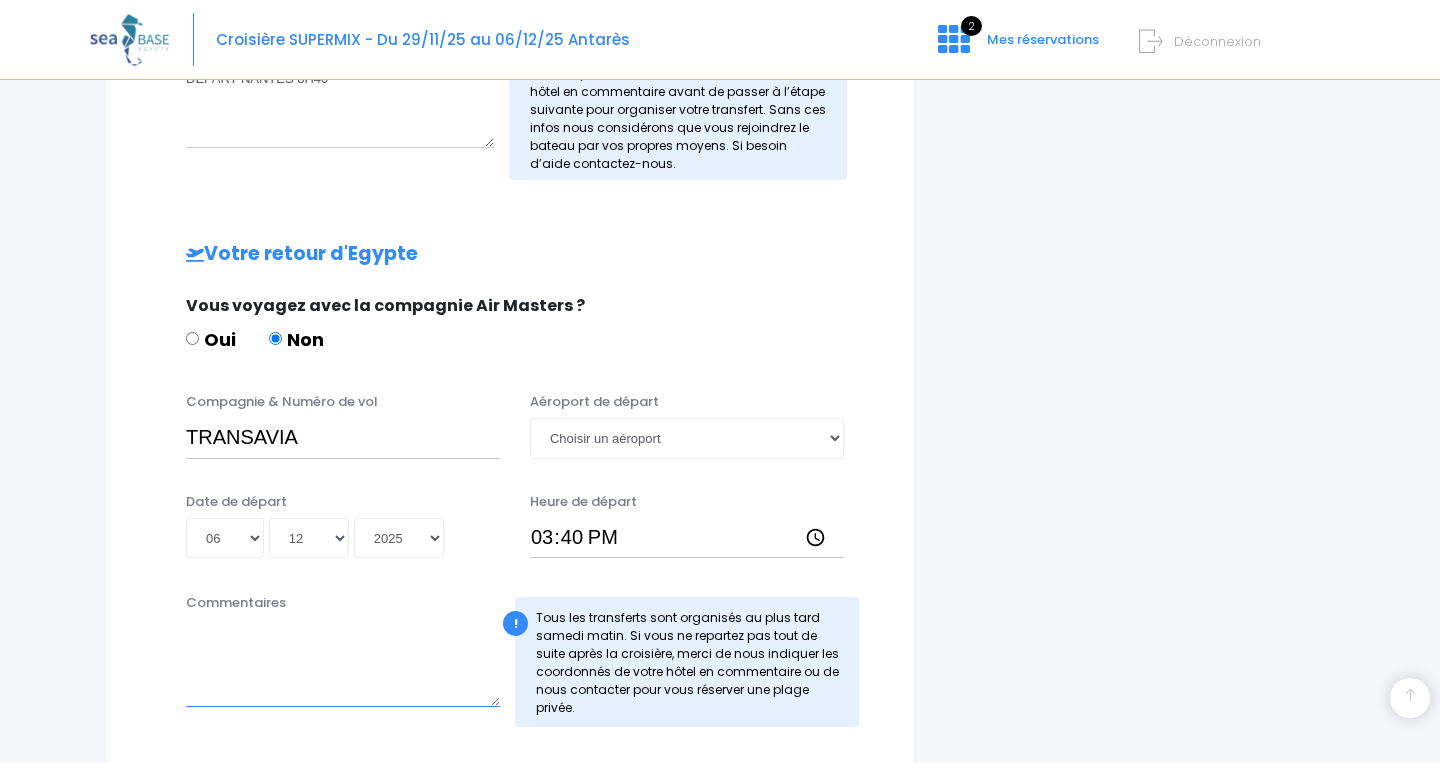 click on "Commentaires" at bounding box center [343, 663] 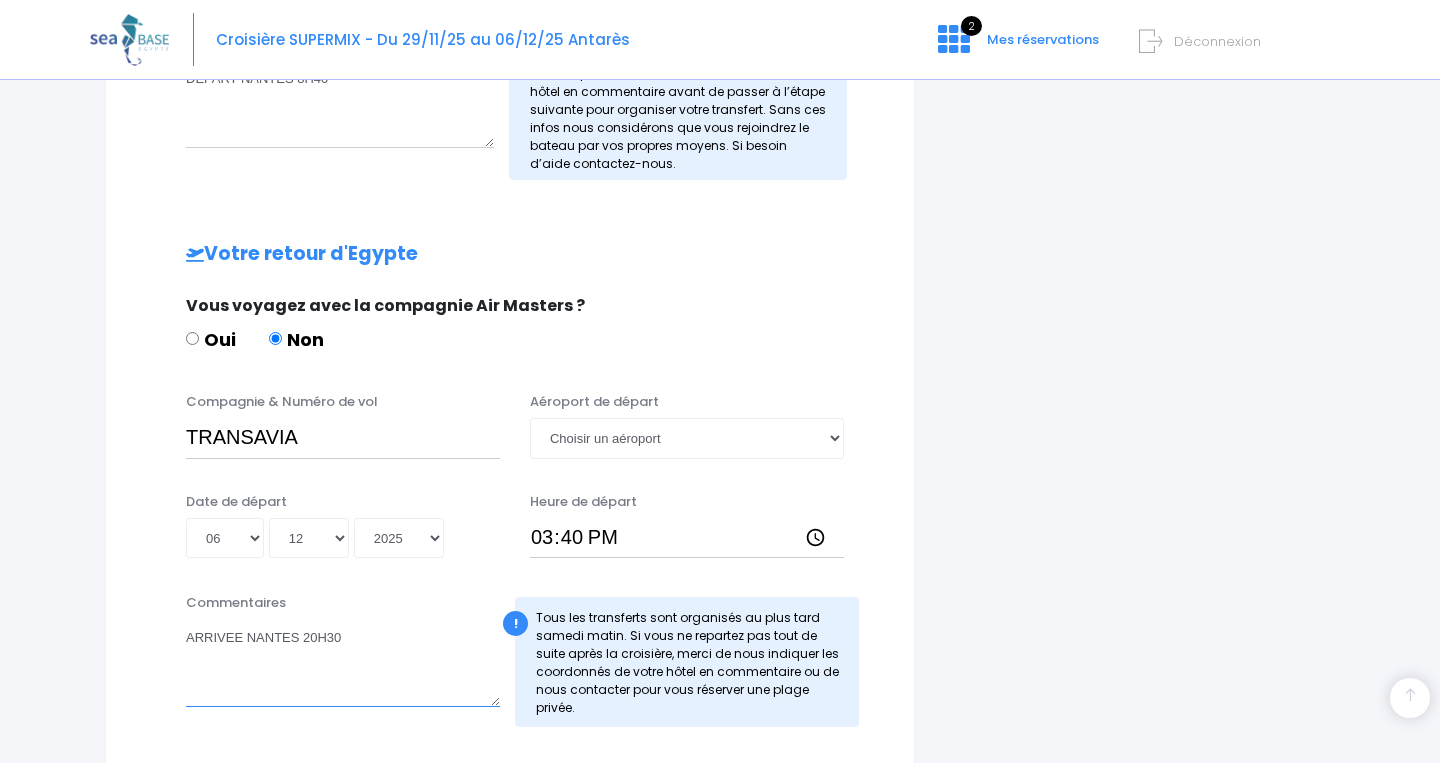 scroll, scrollTop: 1200, scrollLeft: 0, axis: vertical 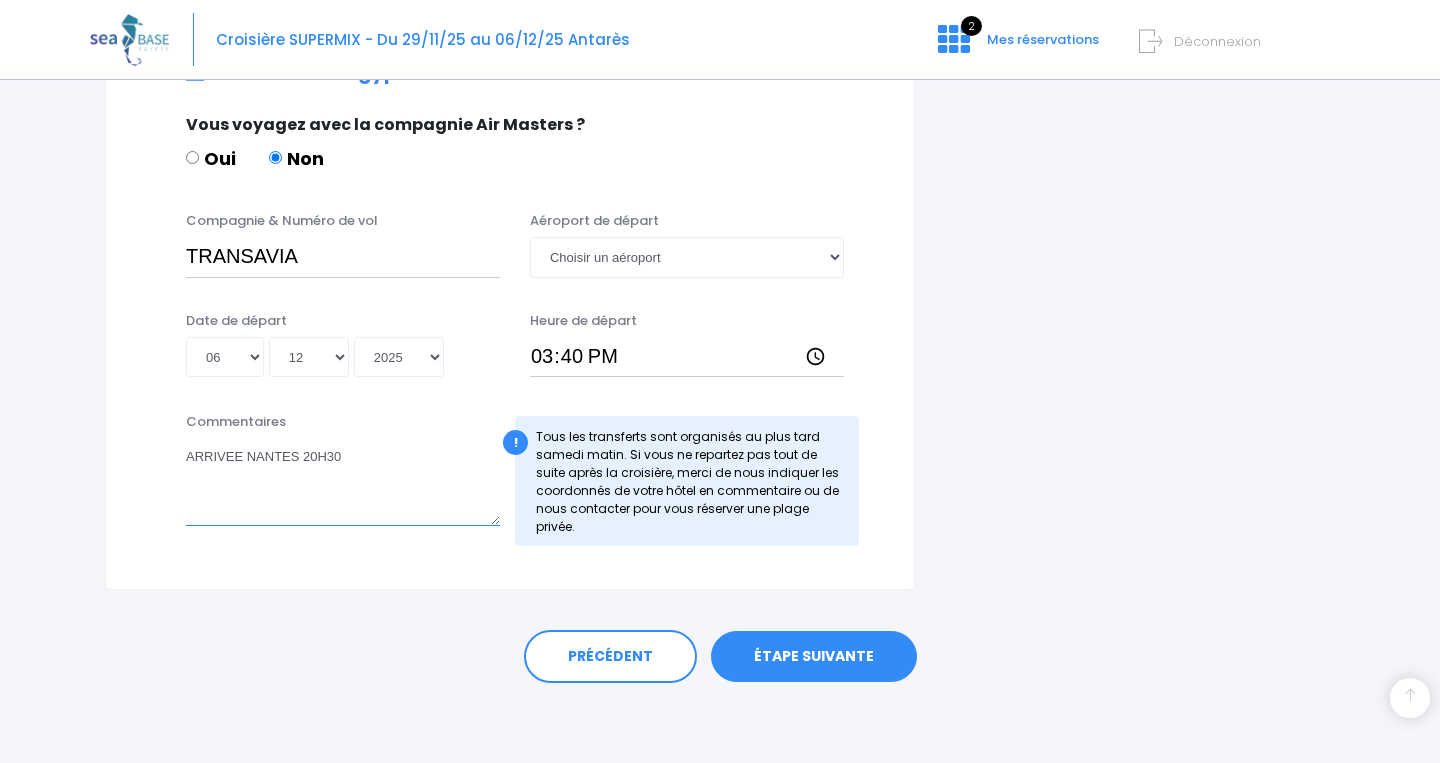 type on "ARRIVEE NANTES 20H30" 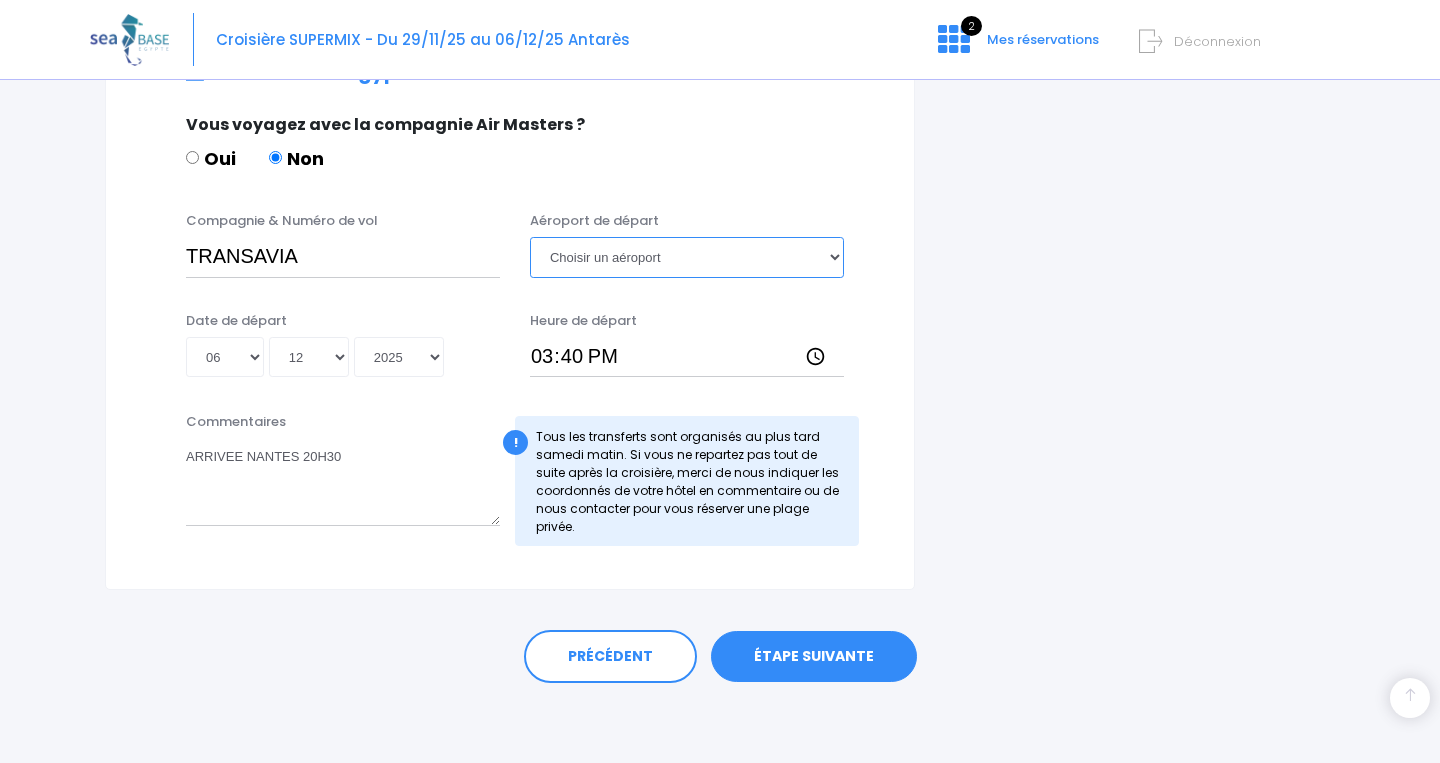 select on "Hurghada" 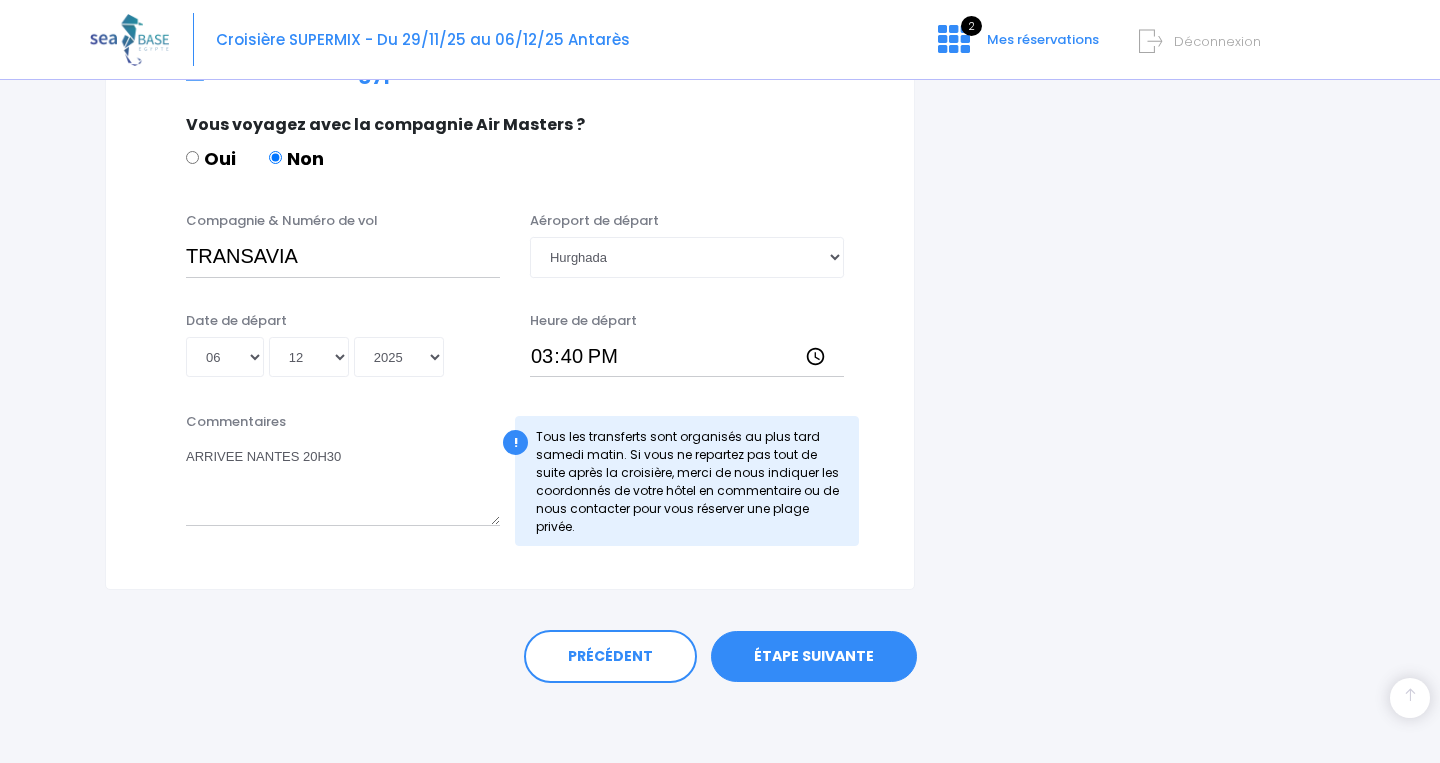 click on "ÉTAPE SUIVANTE" at bounding box center (814, 657) 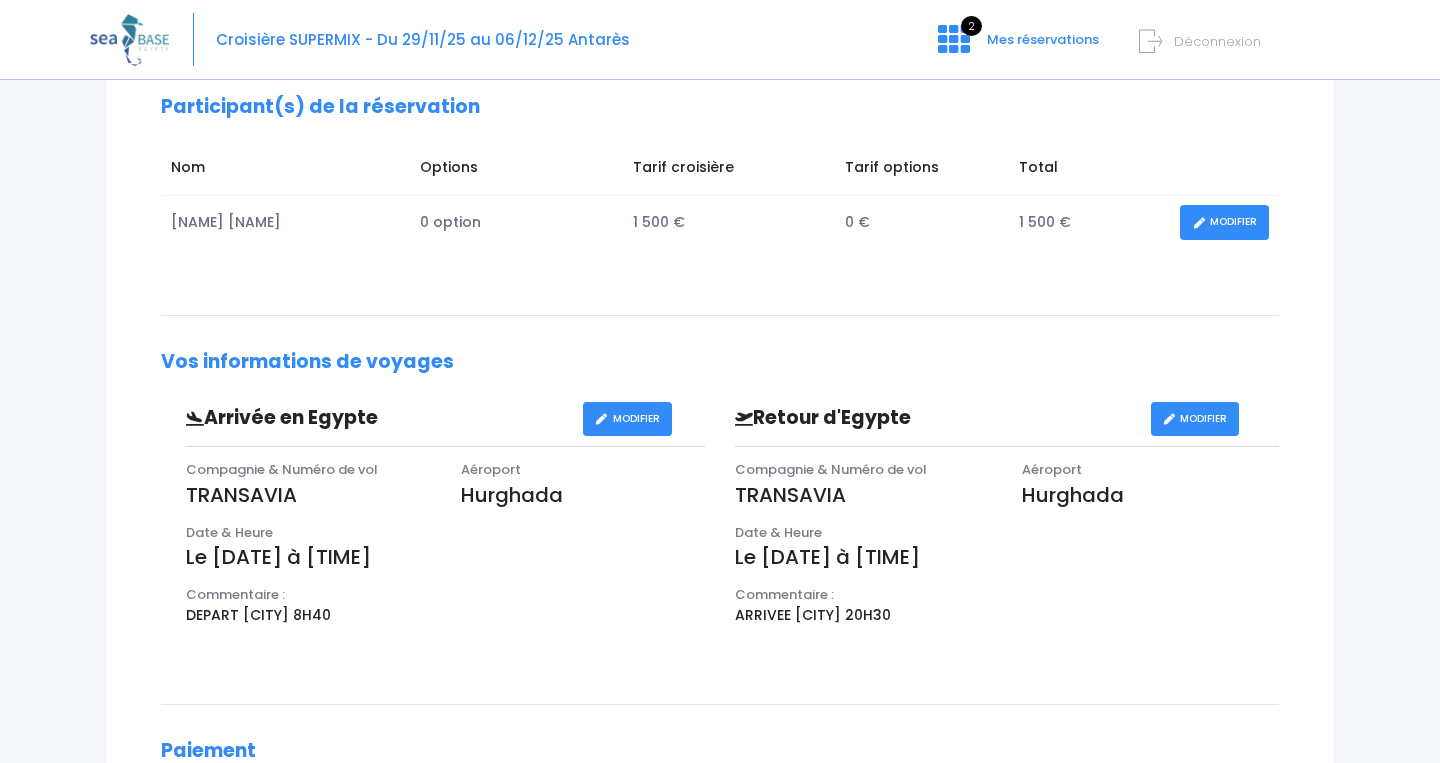 scroll, scrollTop: 307, scrollLeft: 0, axis: vertical 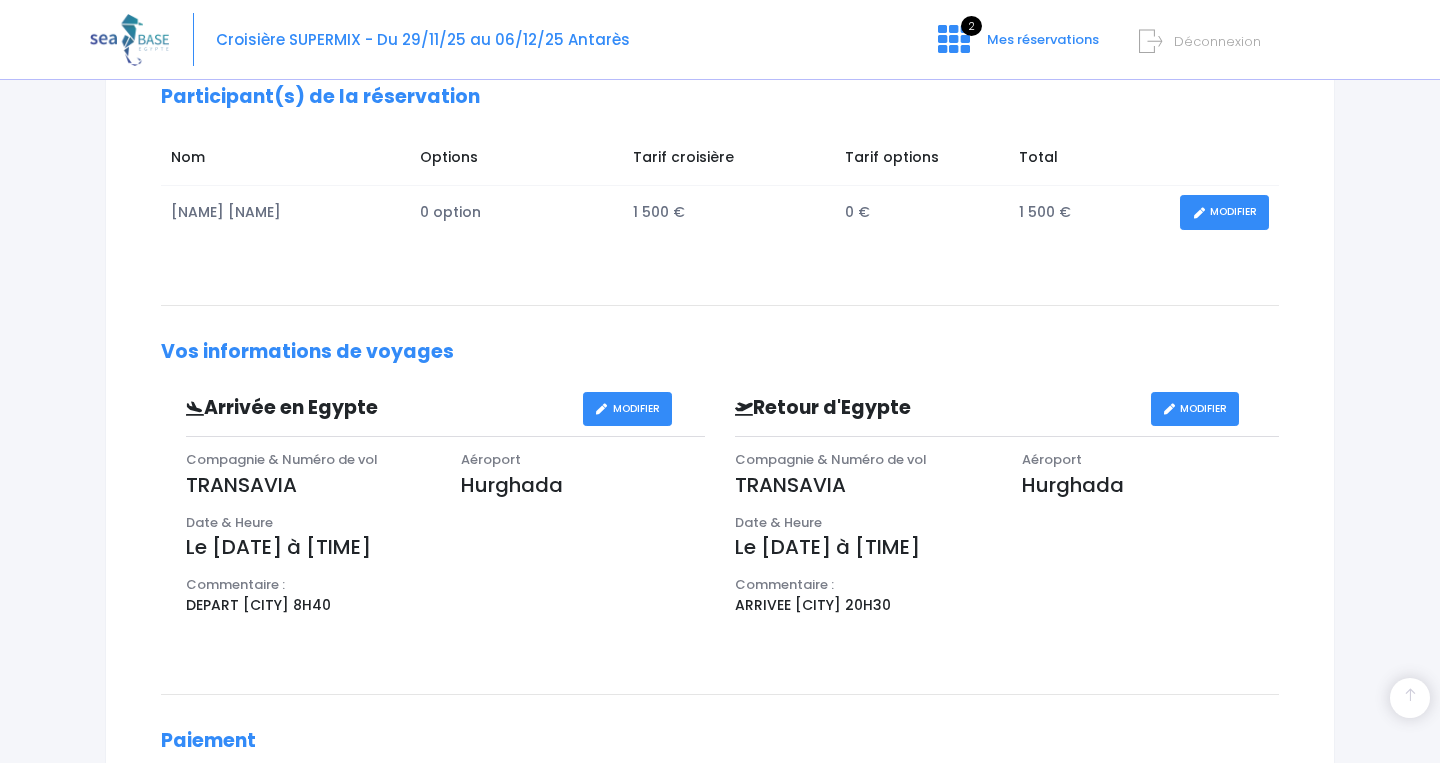 click on "MODIFIER" at bounding box center [627, 409] 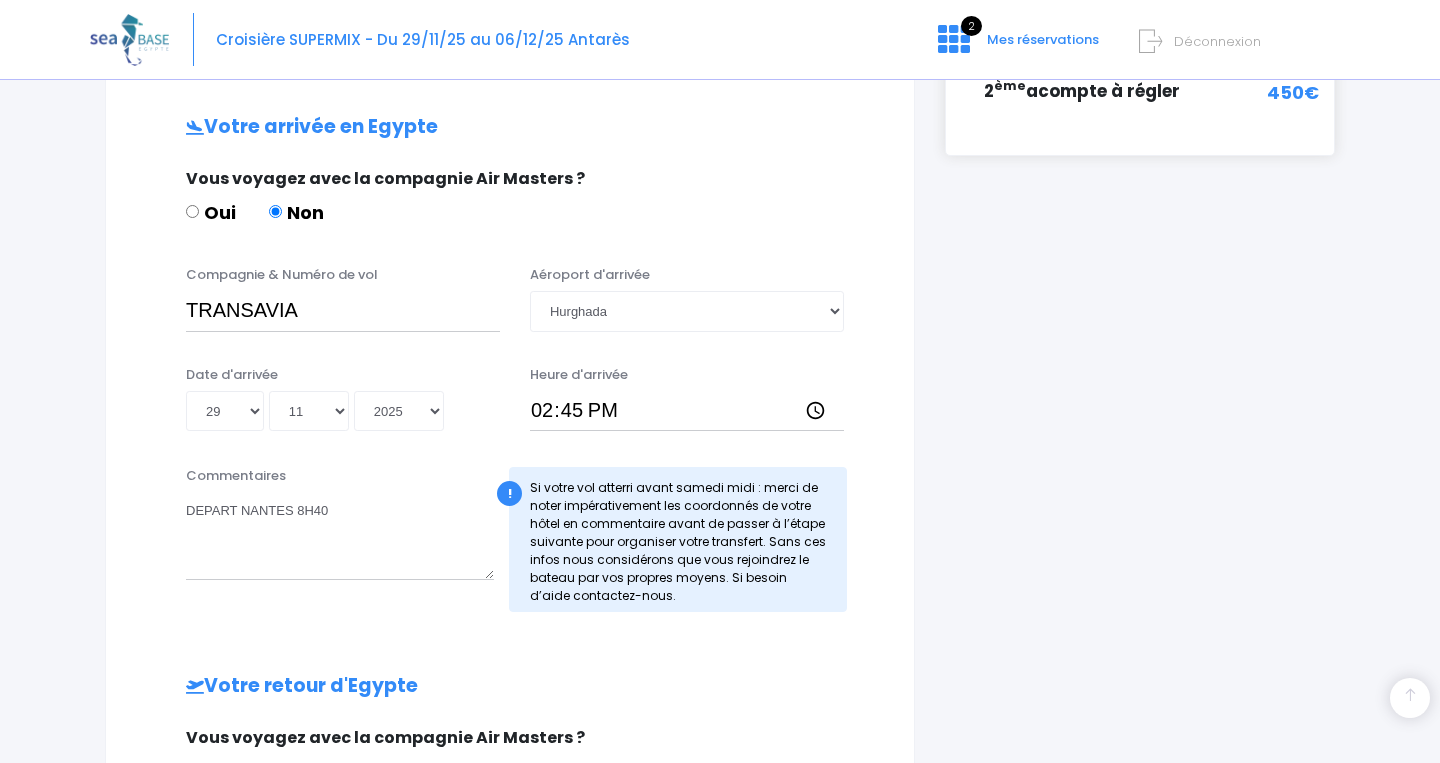 scroll, scrollTop: 602, scrollLeft: 0, axis: vertical 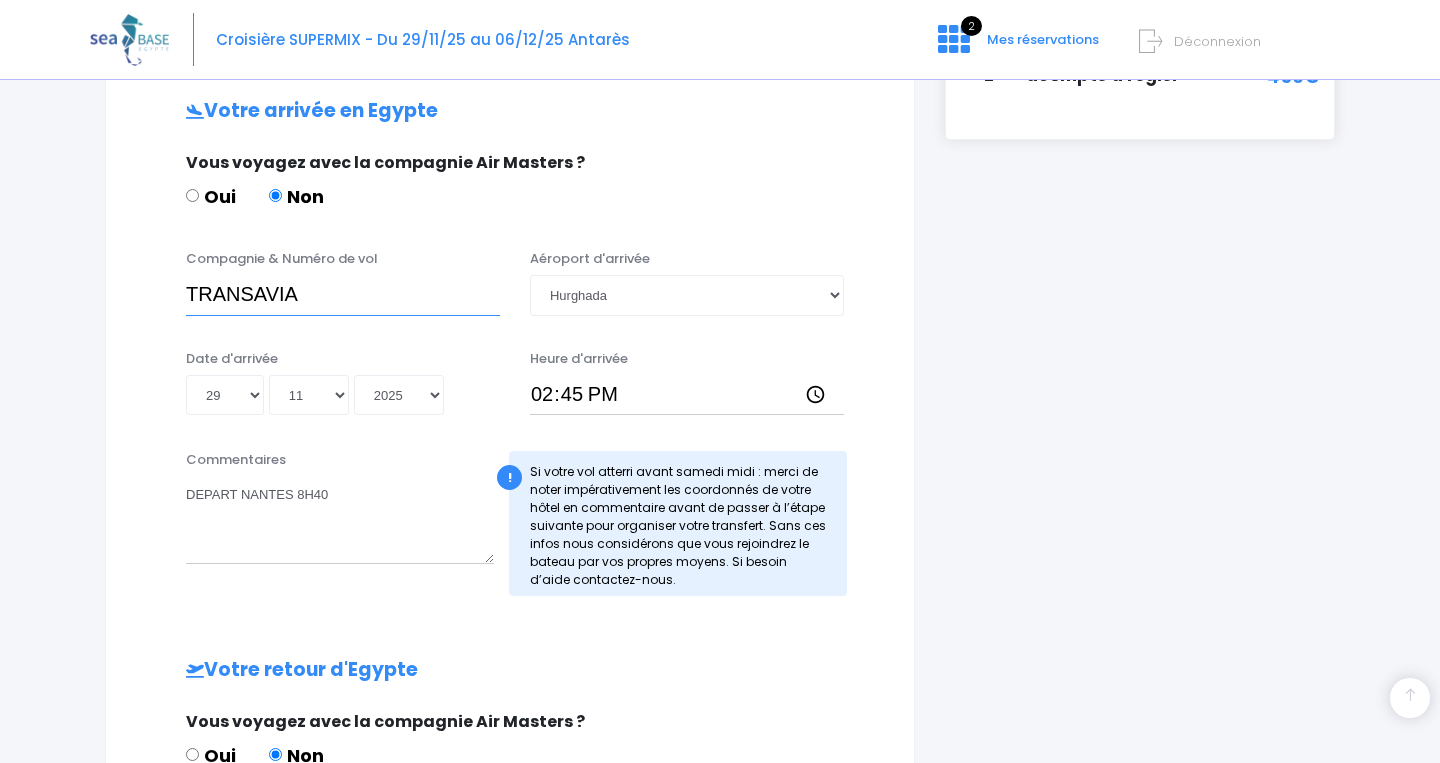 click on "TRANSAVIA" at bounding box center [343, 295] 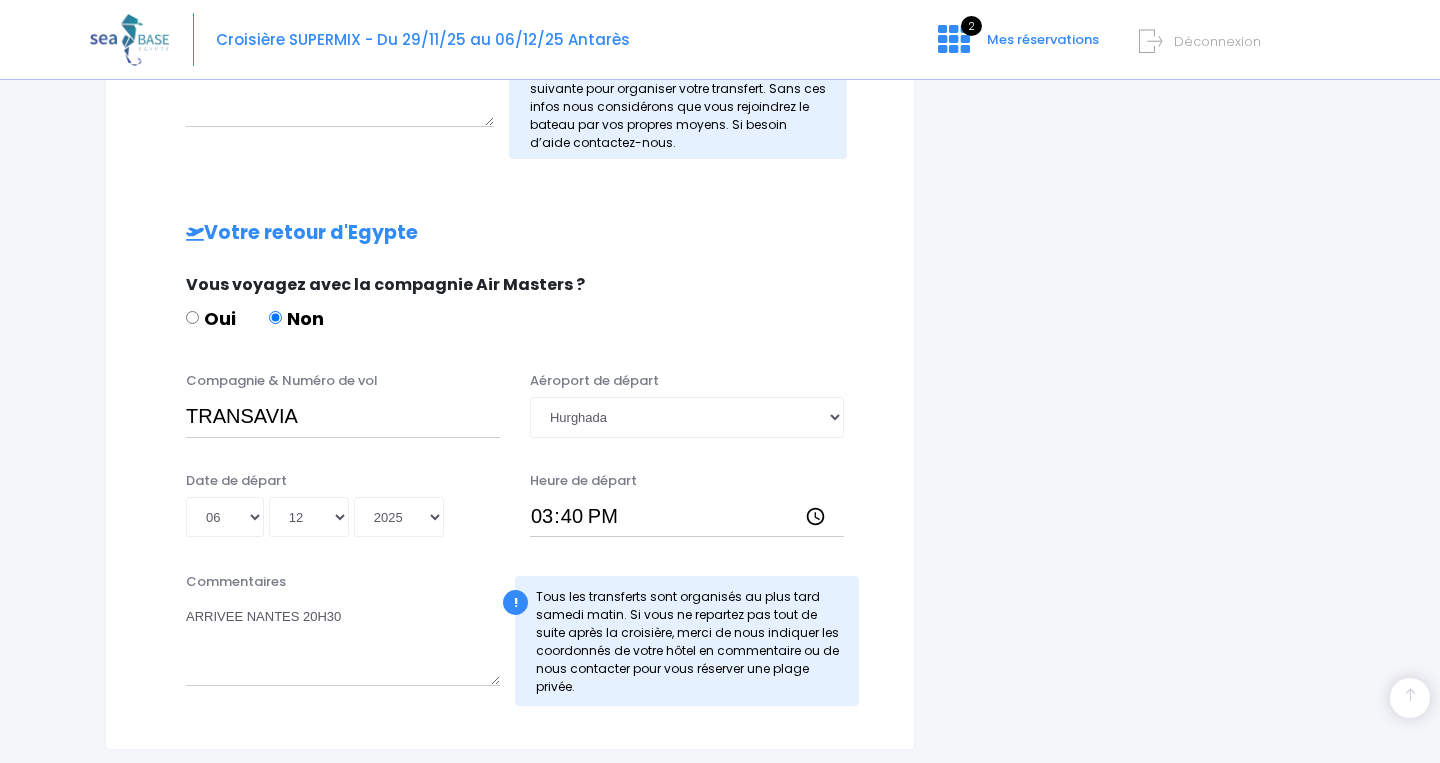 scroll, scrollTop: 1040, scrollLeft: 0, axis: vertical 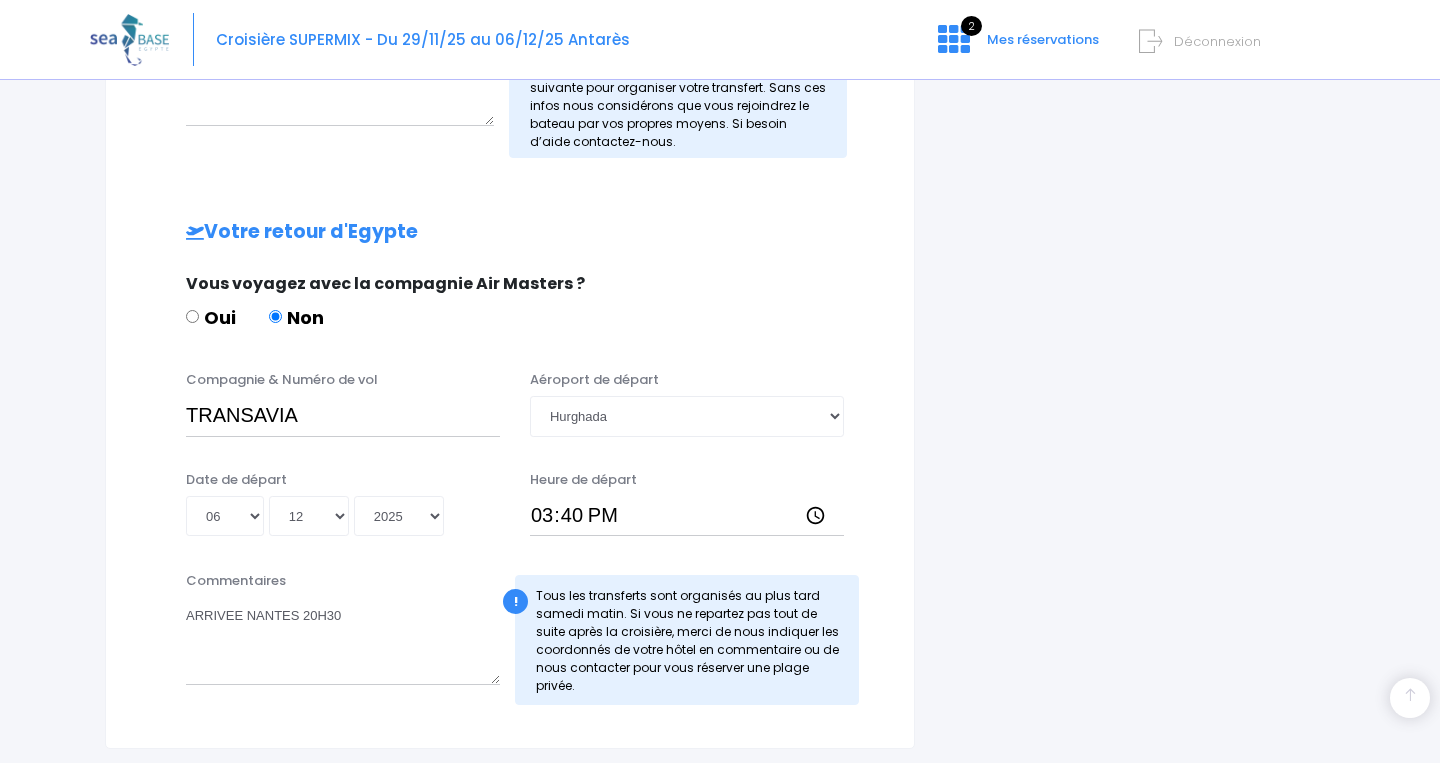 type on "TRANSAVIA   TO 8062" 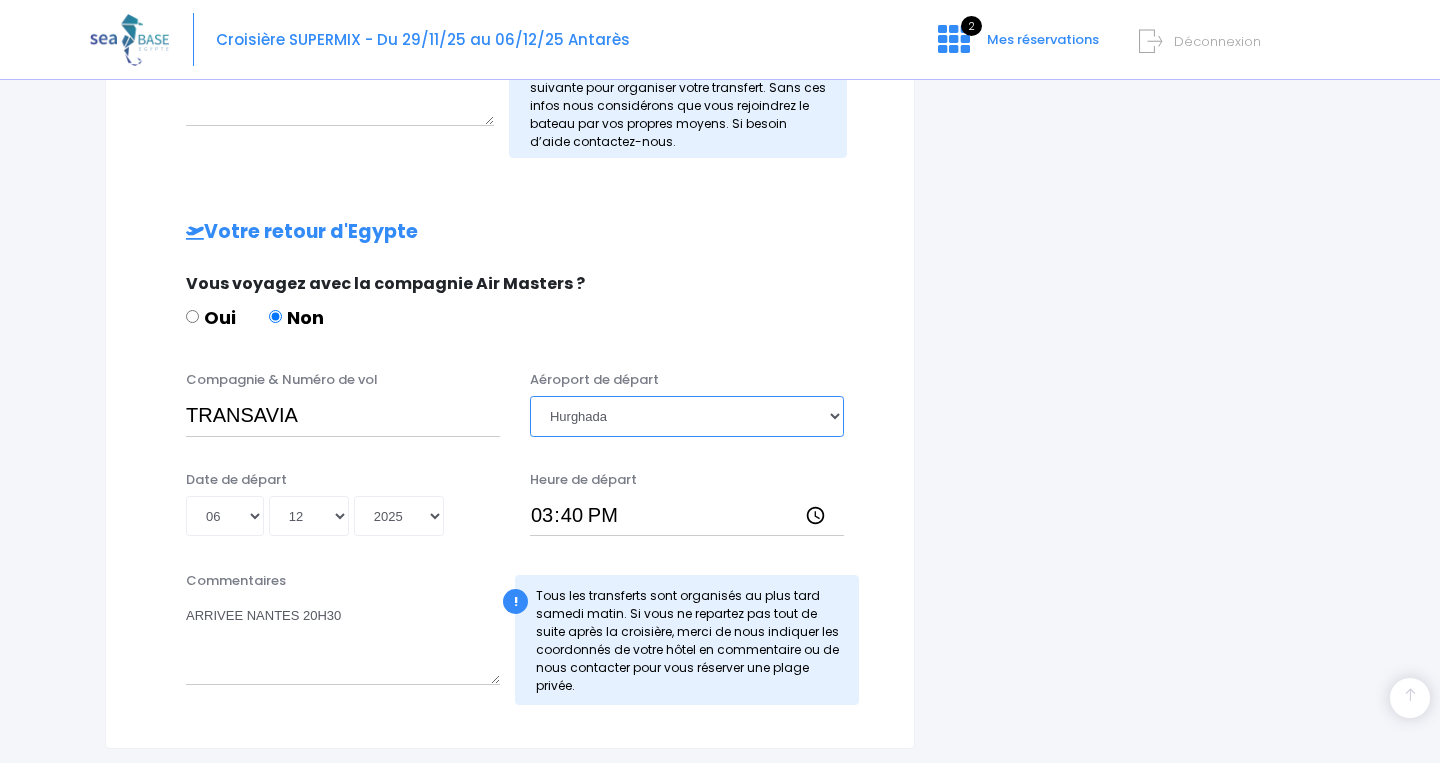 click on "Hurghada" at bounding box center [0, 0] 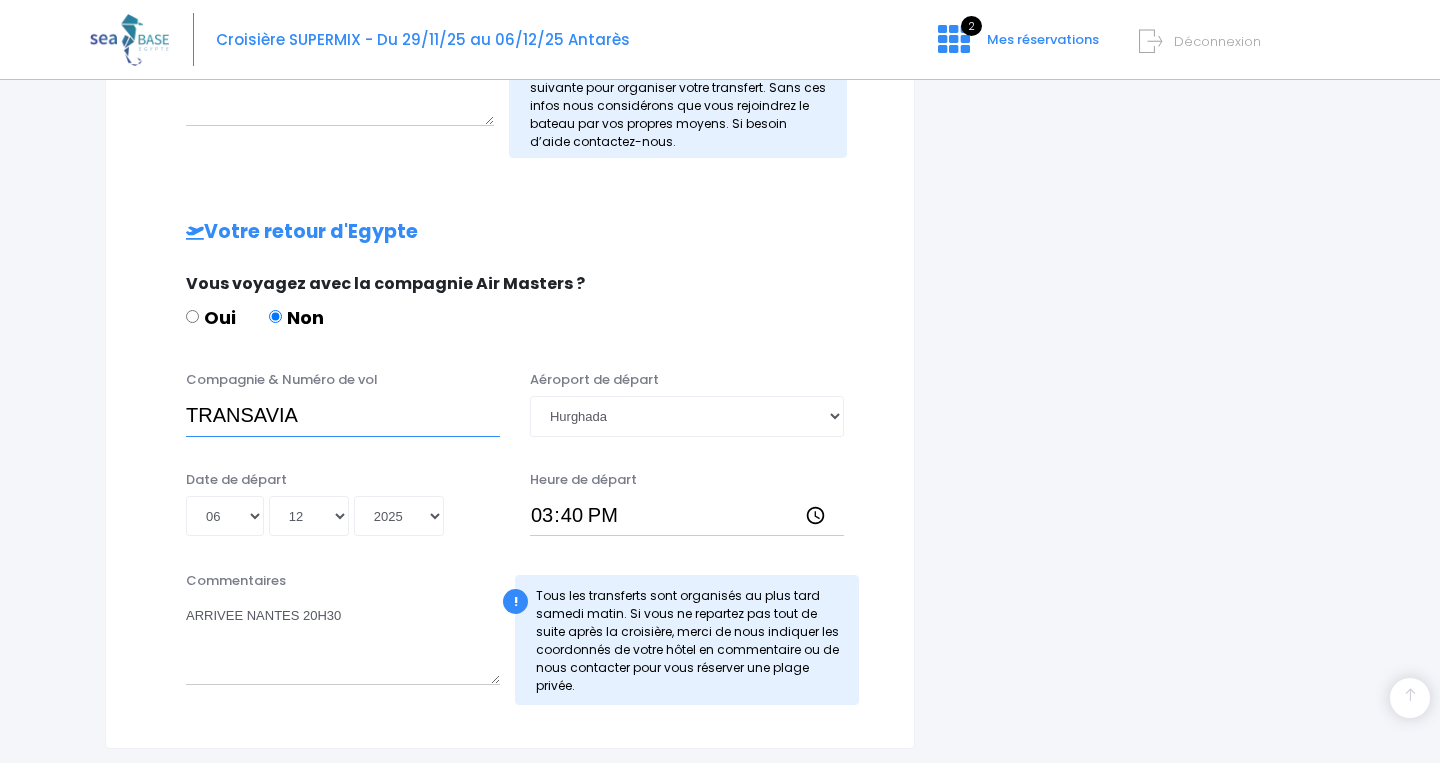 click on "TRANSAVIA" at bounding box center (343, 416) 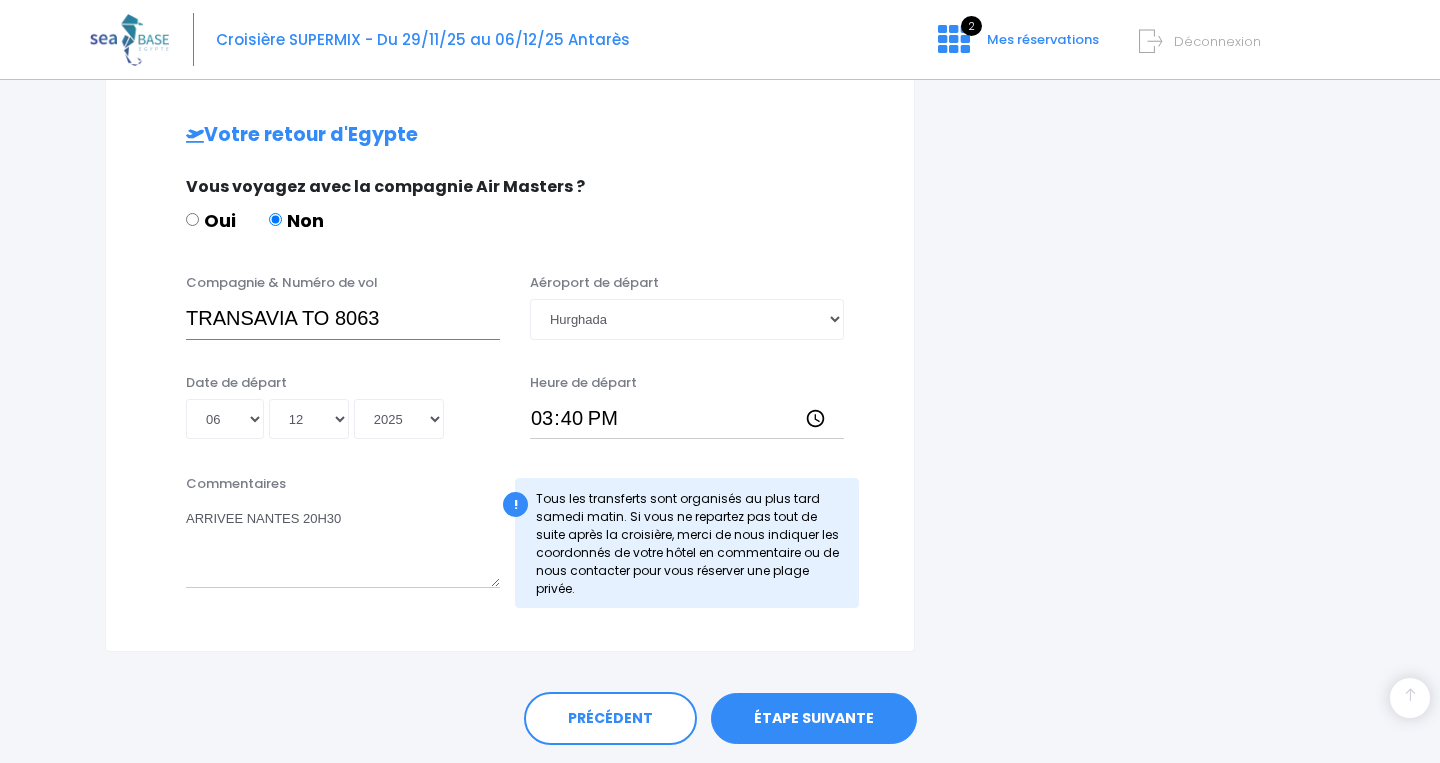 scroll, scrollTop: 1200, scrollLeft: 0, axis: vertical 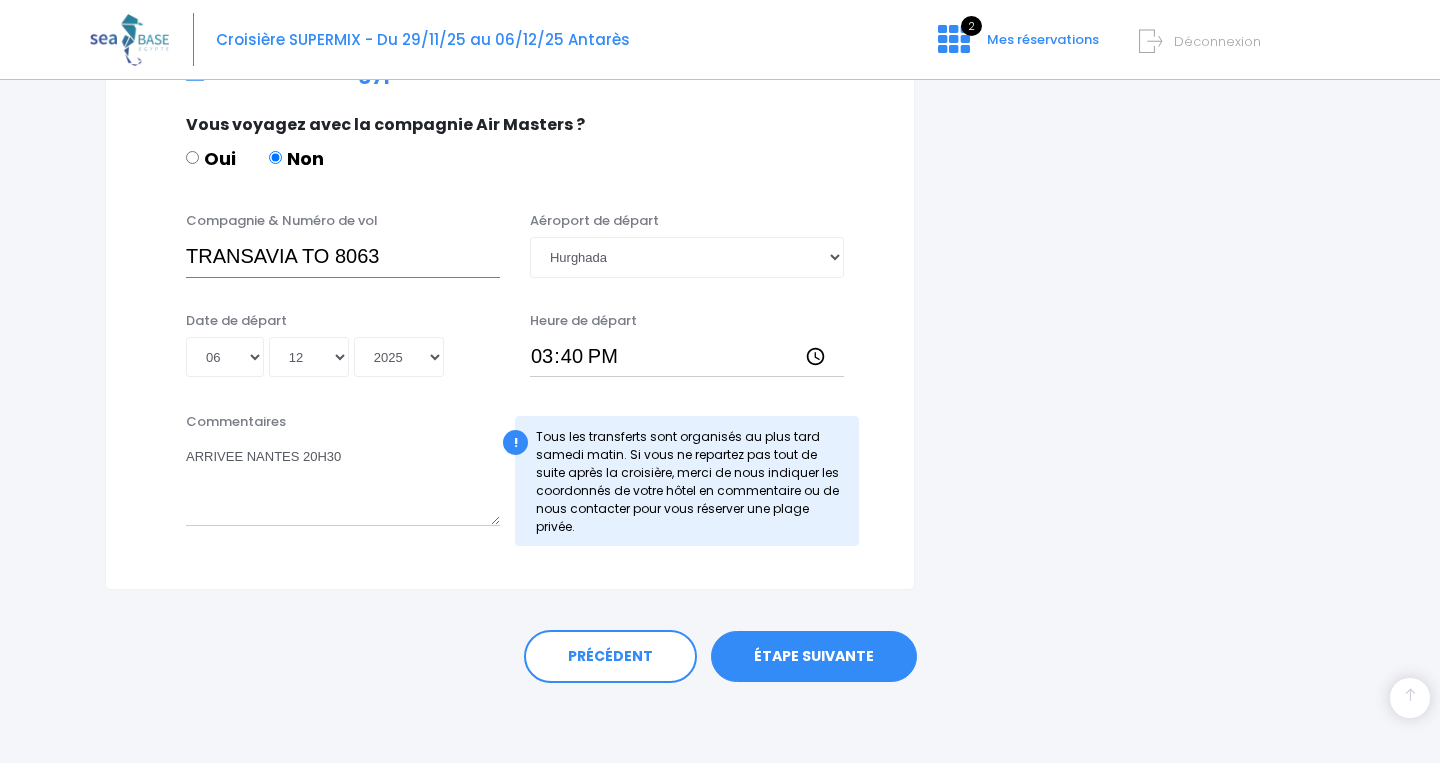 type on "TRANSAVIA TO 8063" 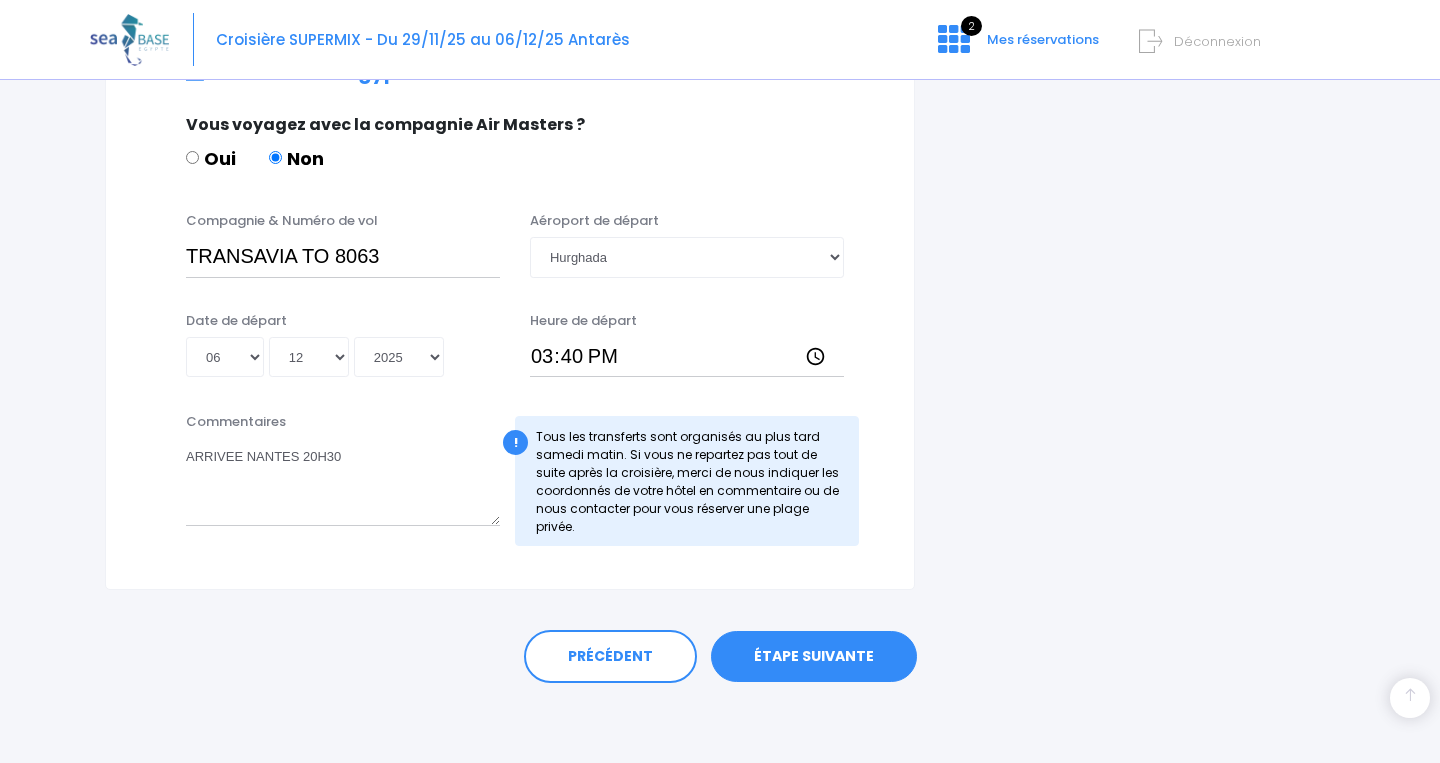 click on "ÉTAPE SUIVANTE" at bounding box center [814, 657] 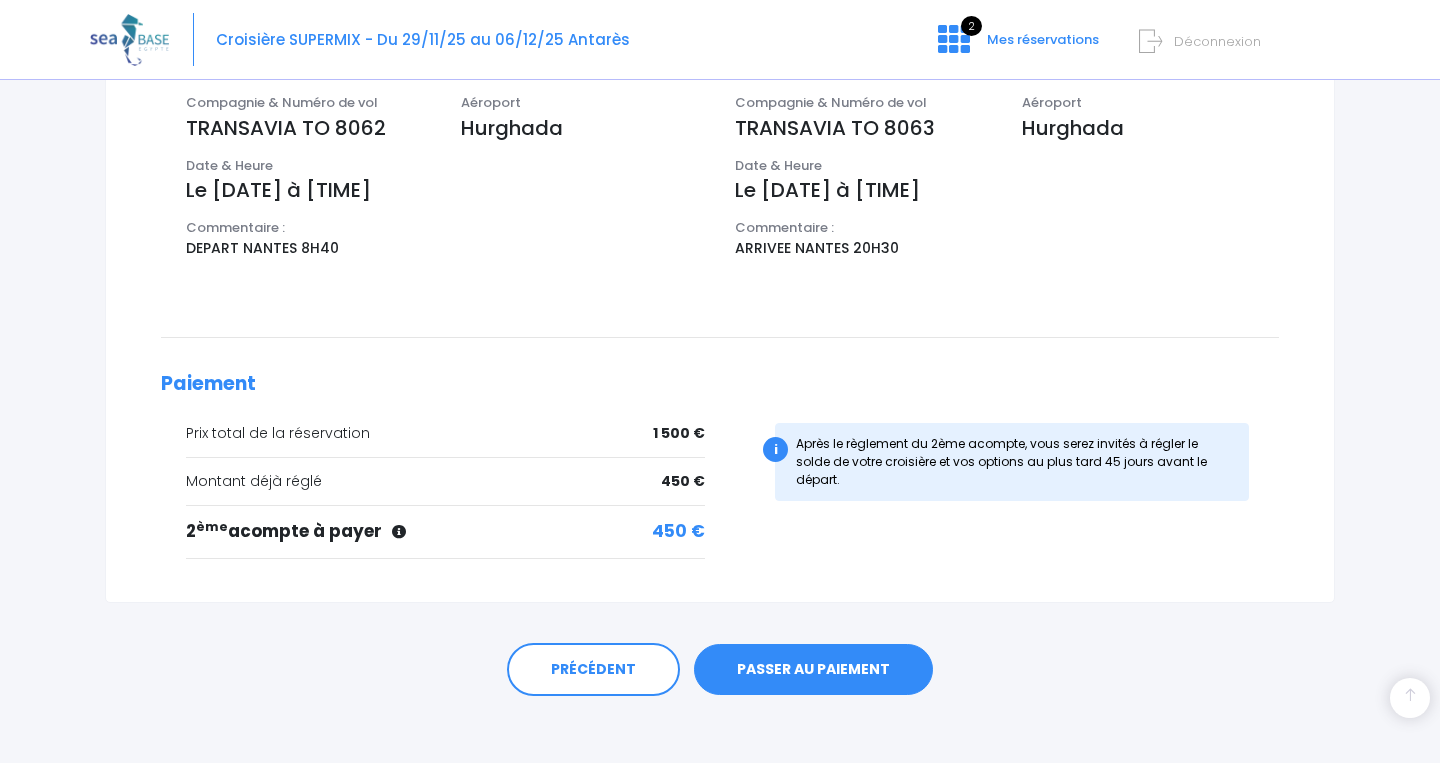 scroll, scrollTop: 675, scrollLeft: 0, axis: vertical 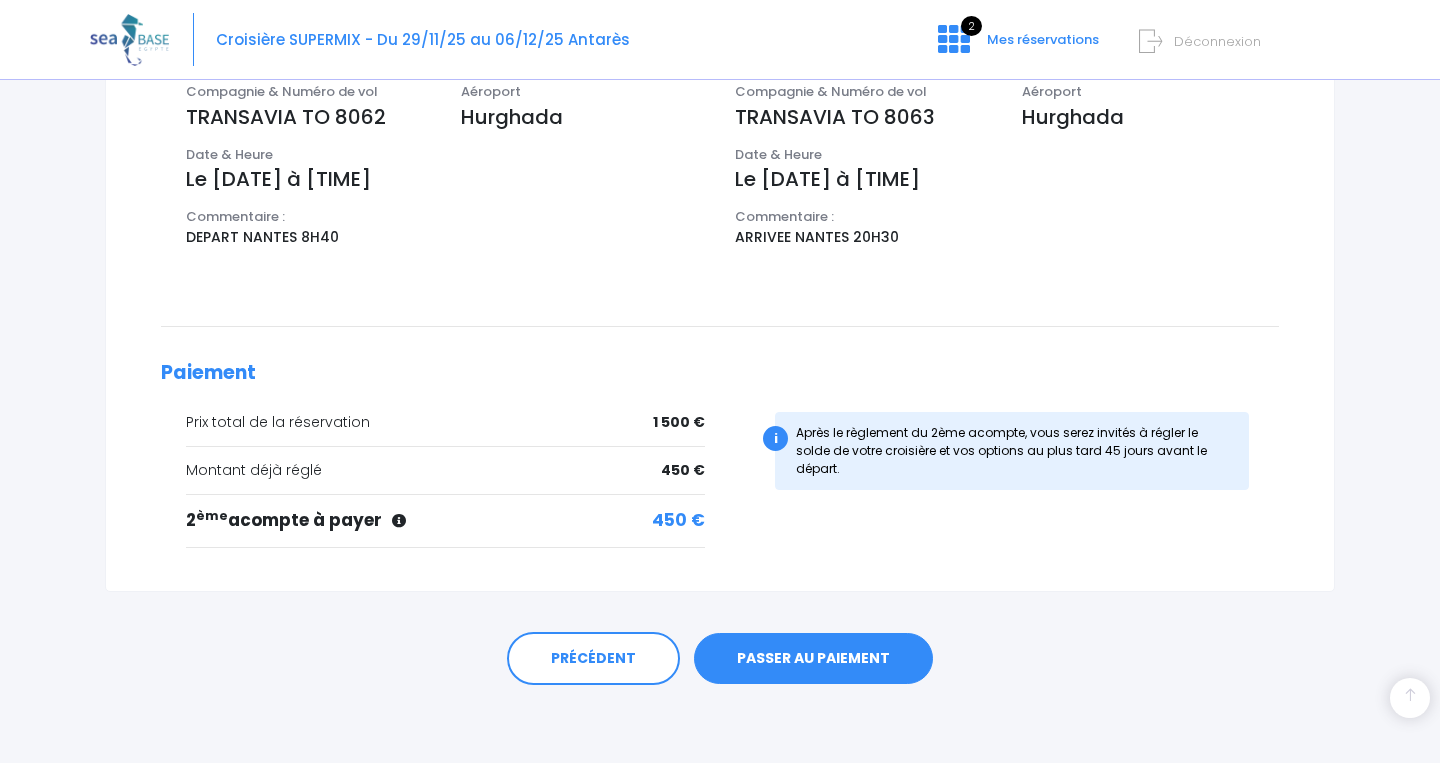 click on "PASSER AU PAIEMENT" at bounding box center [813, 659] 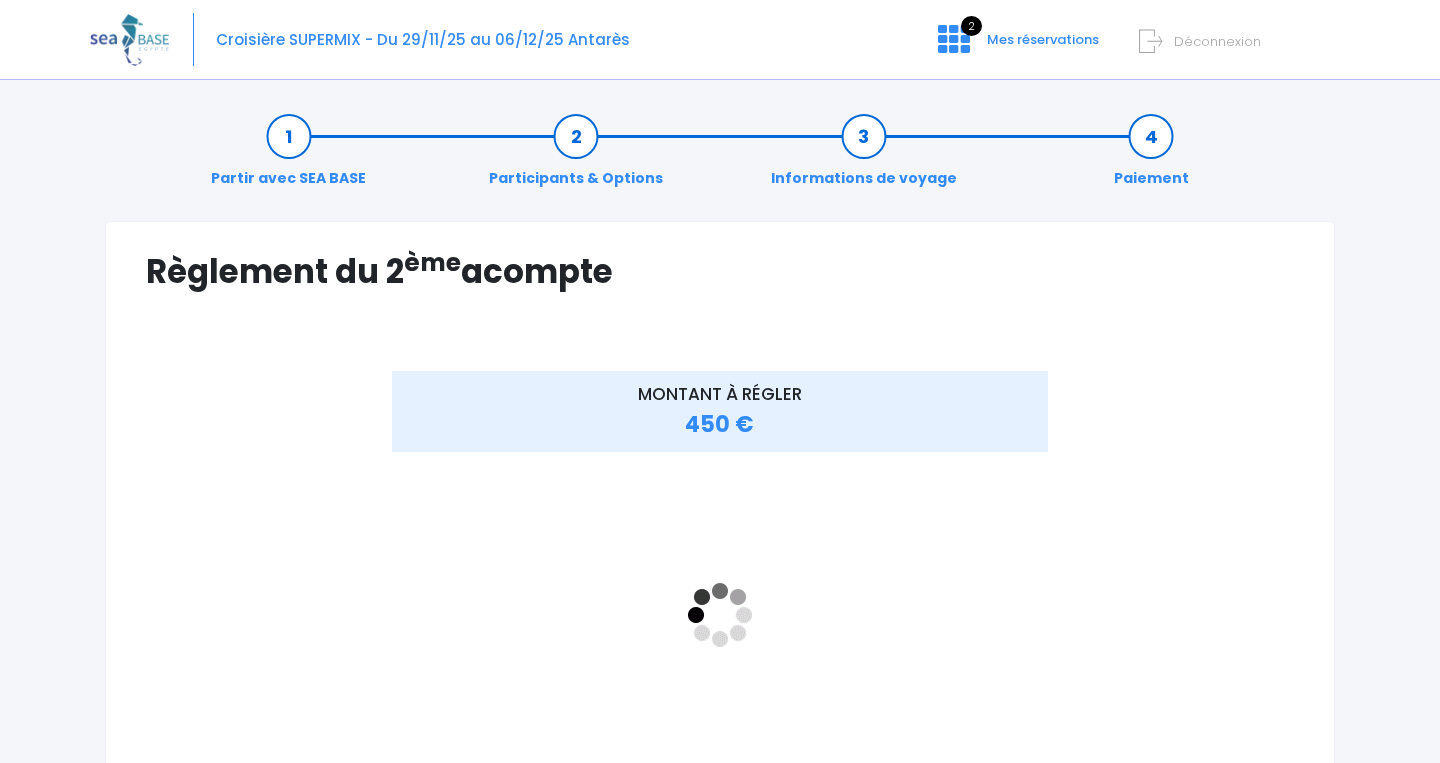 scroll, scrollTop: 334, scrollLeft: 0, axis: vertical 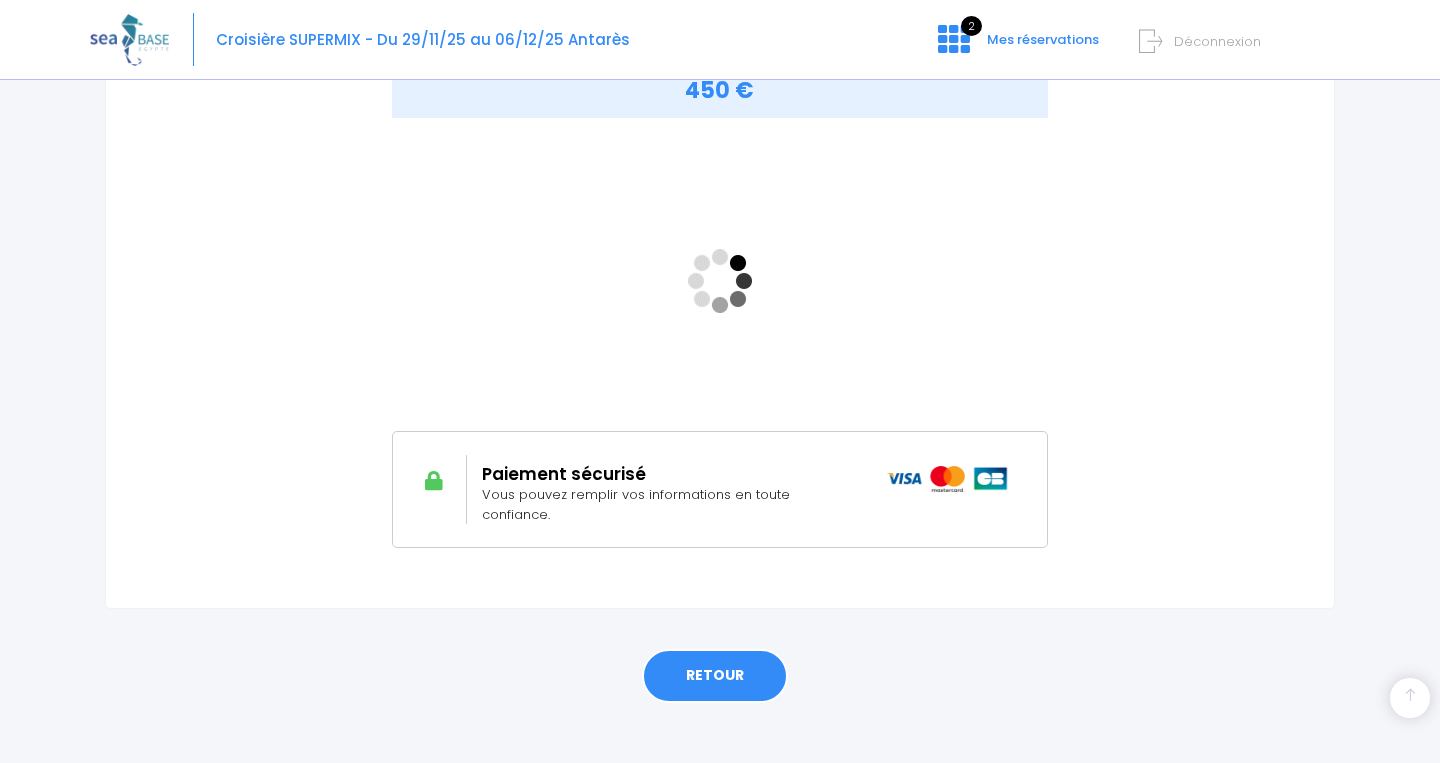 click on "RETOUR" at bounding box center (715, 676) 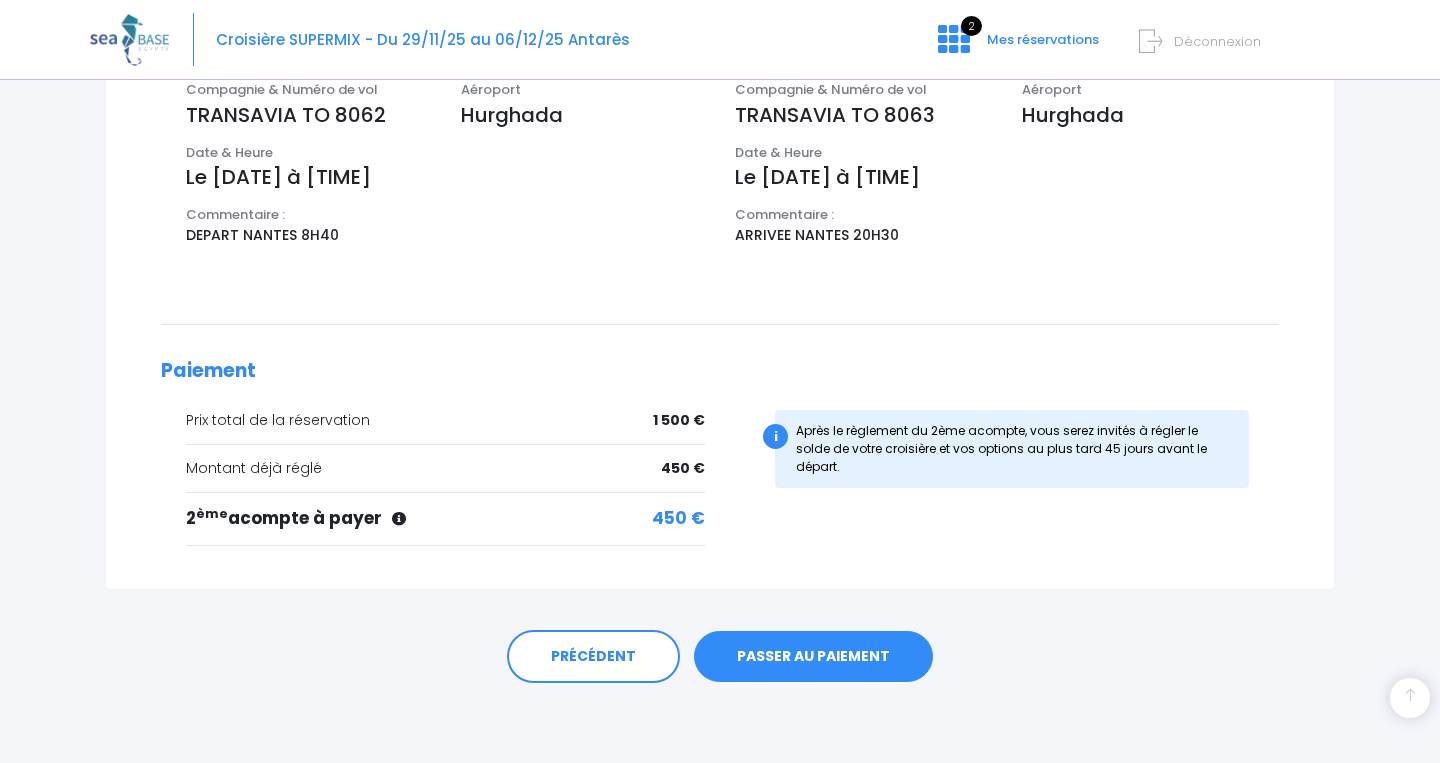 scroll, scrollTop: 0, scrollLeft: 0, axis: both 